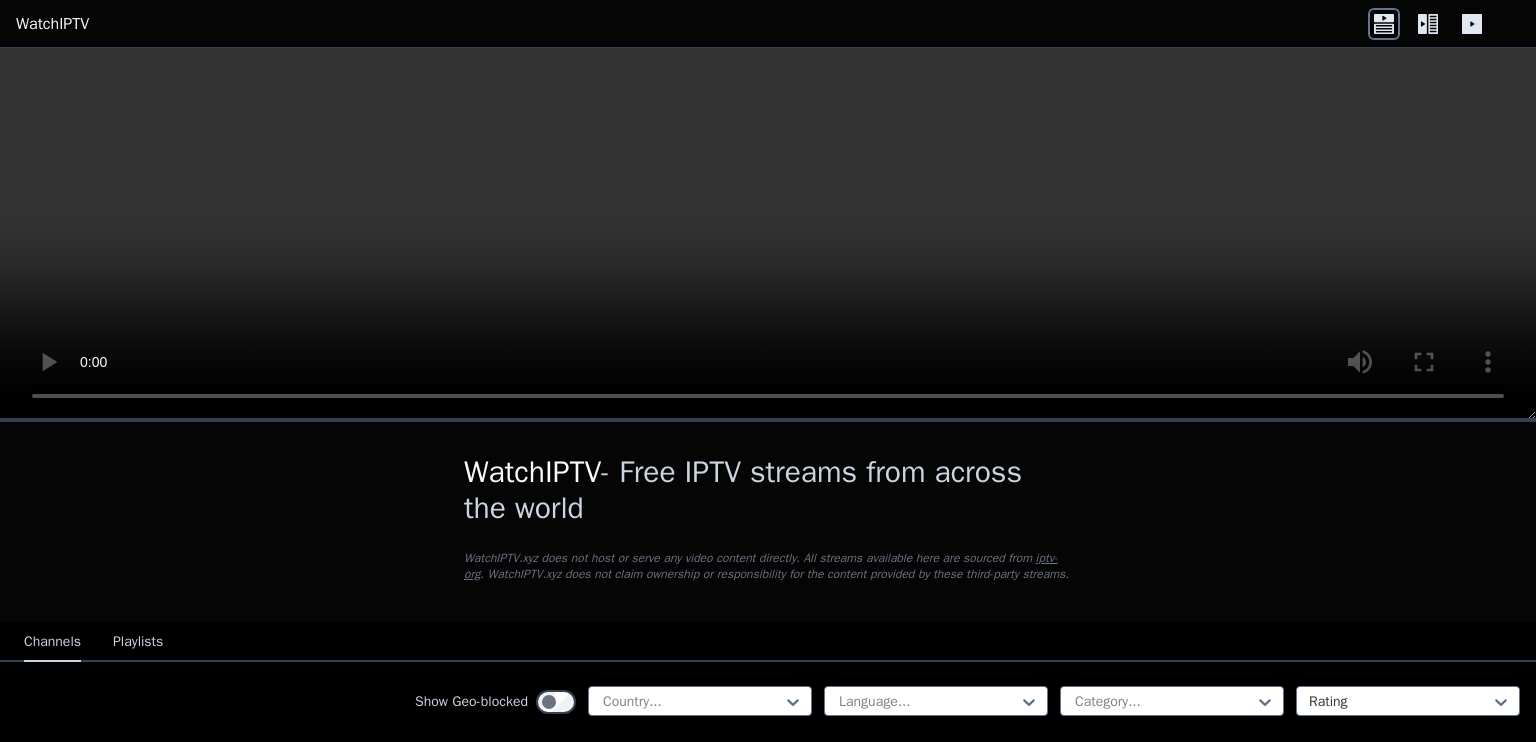 scroll, scrollTop: 0, scrollLeft: 0, axis: both 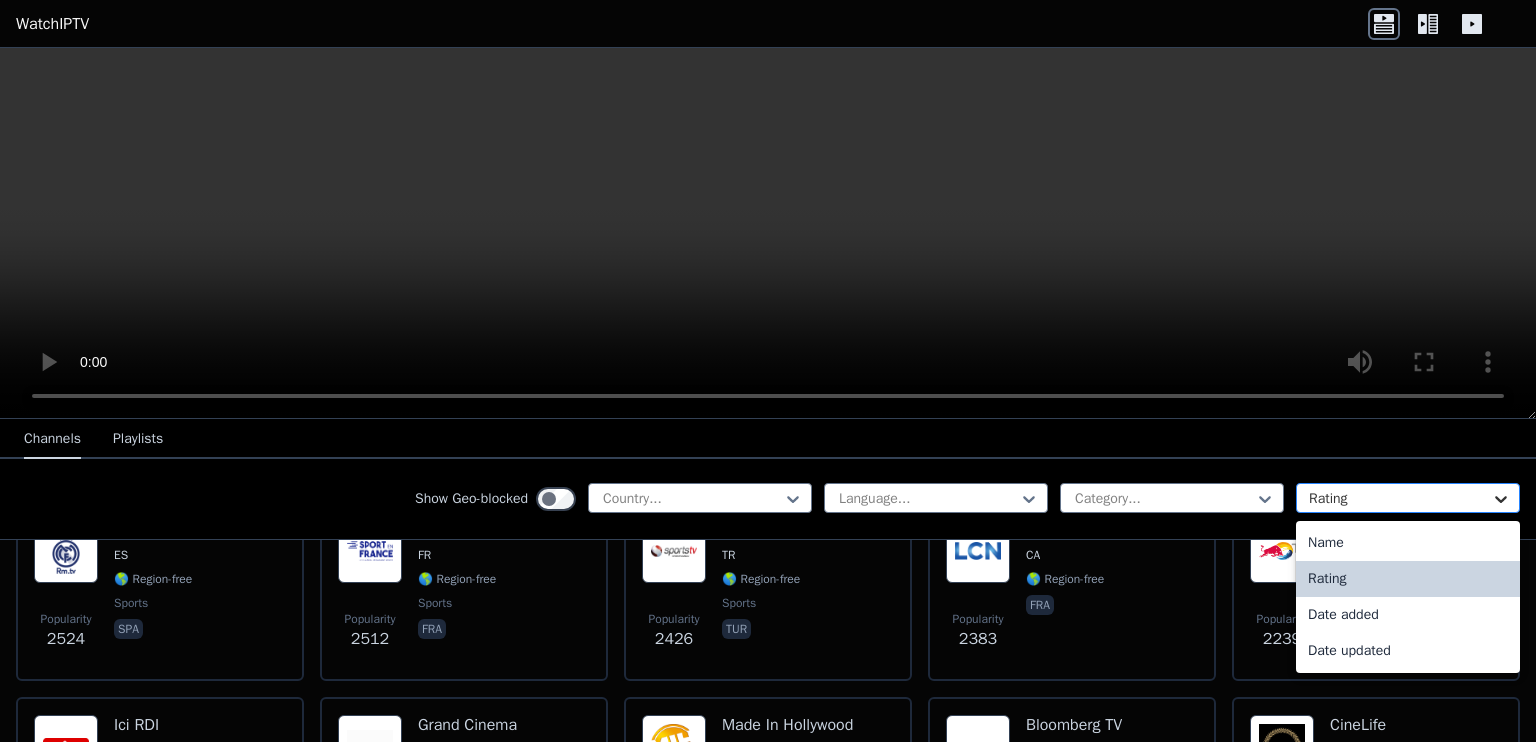 click 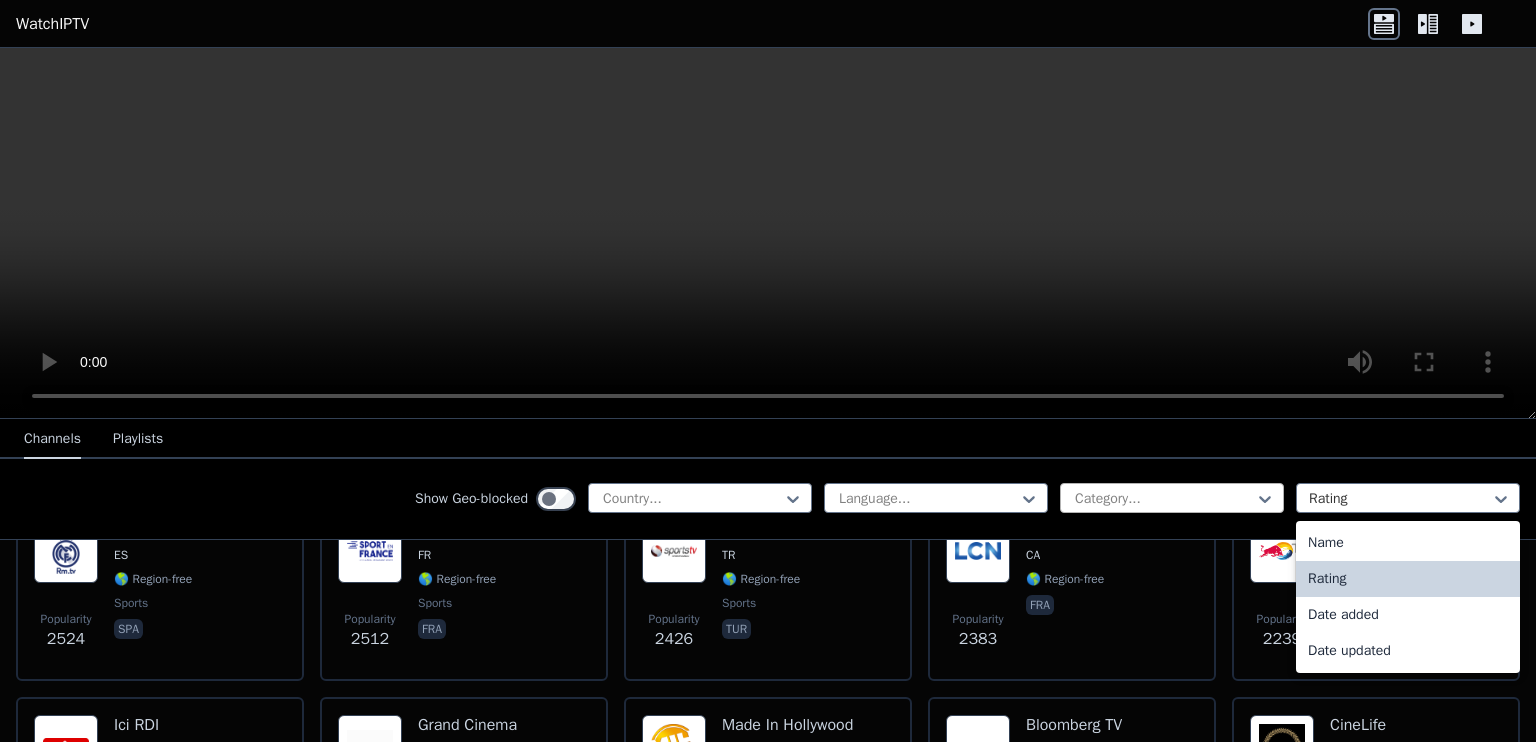 click on "Category..." at bounding box center [1172, 498] 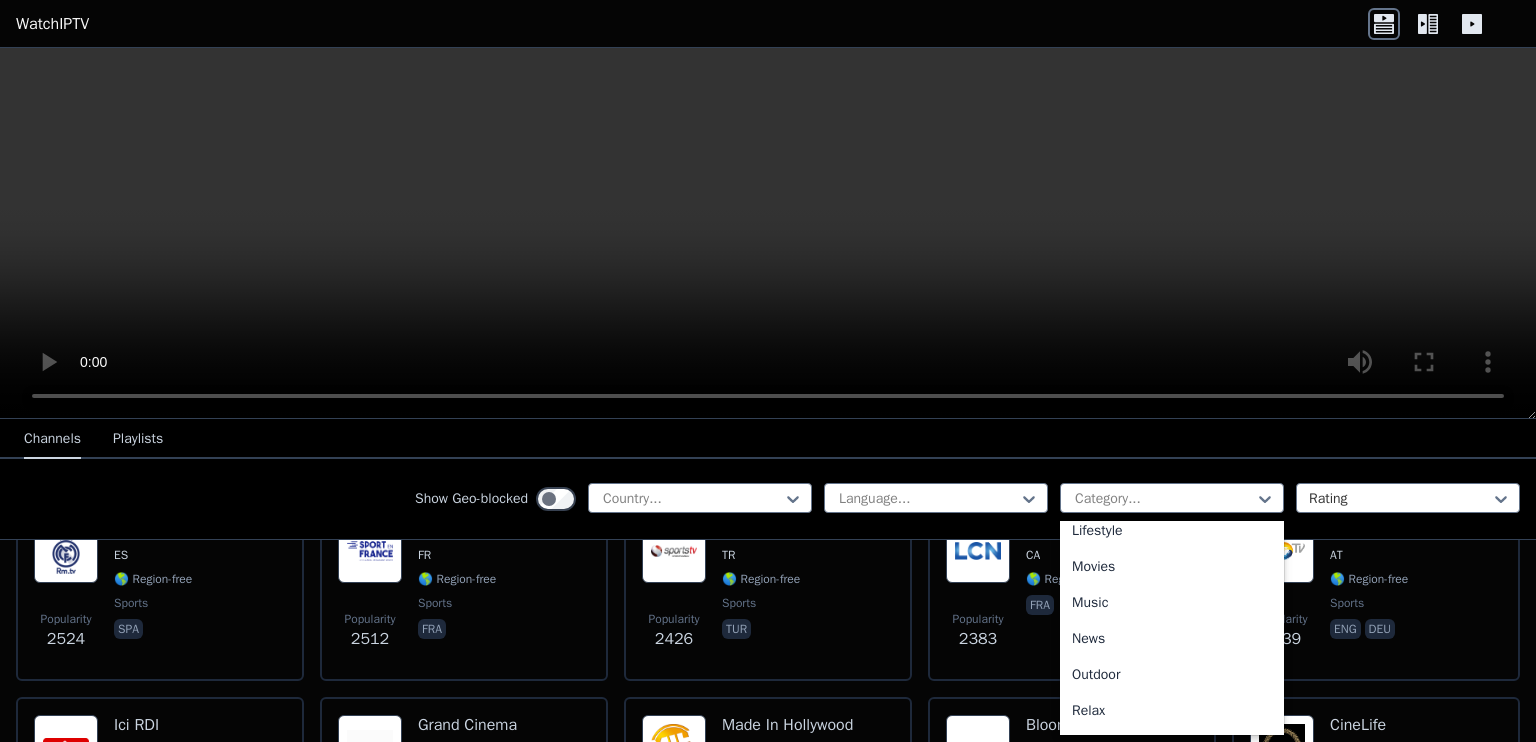 scroll, scrollTop: 522, scrollLeft: 0, axis: vertical 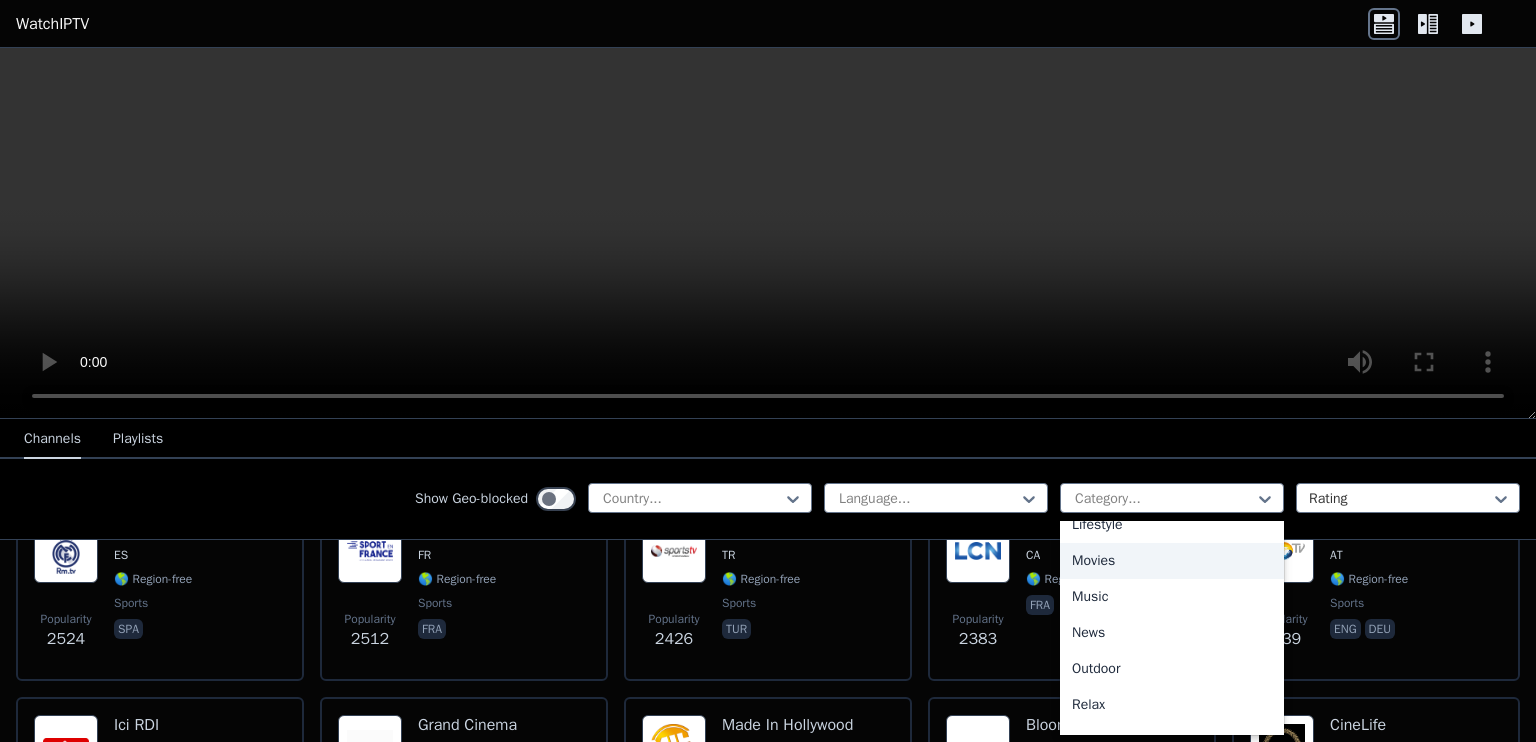 click on "Movies" at bounding box center [1172, 561] 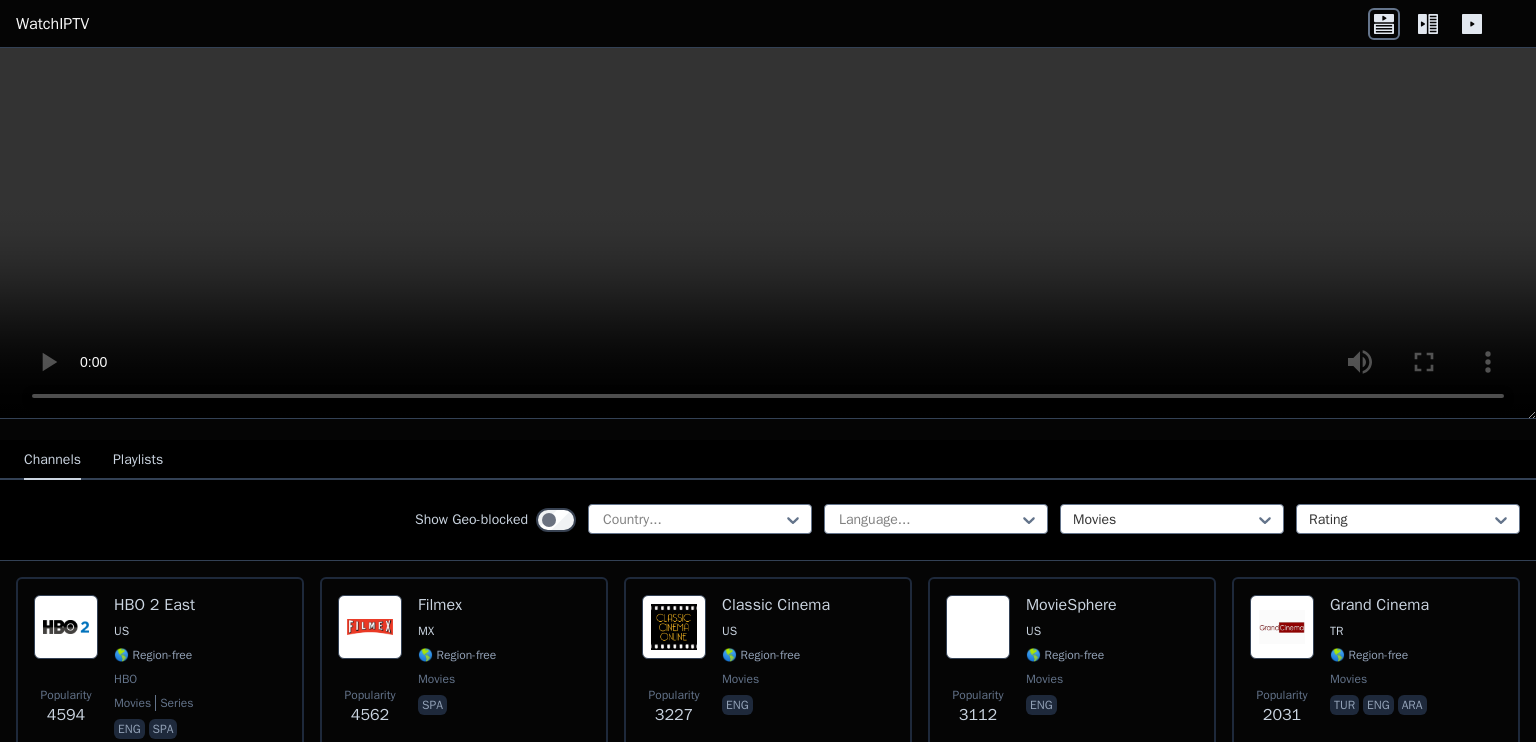 scroll, scrollTop: 183, scrollLeft: 0, axis: vertical 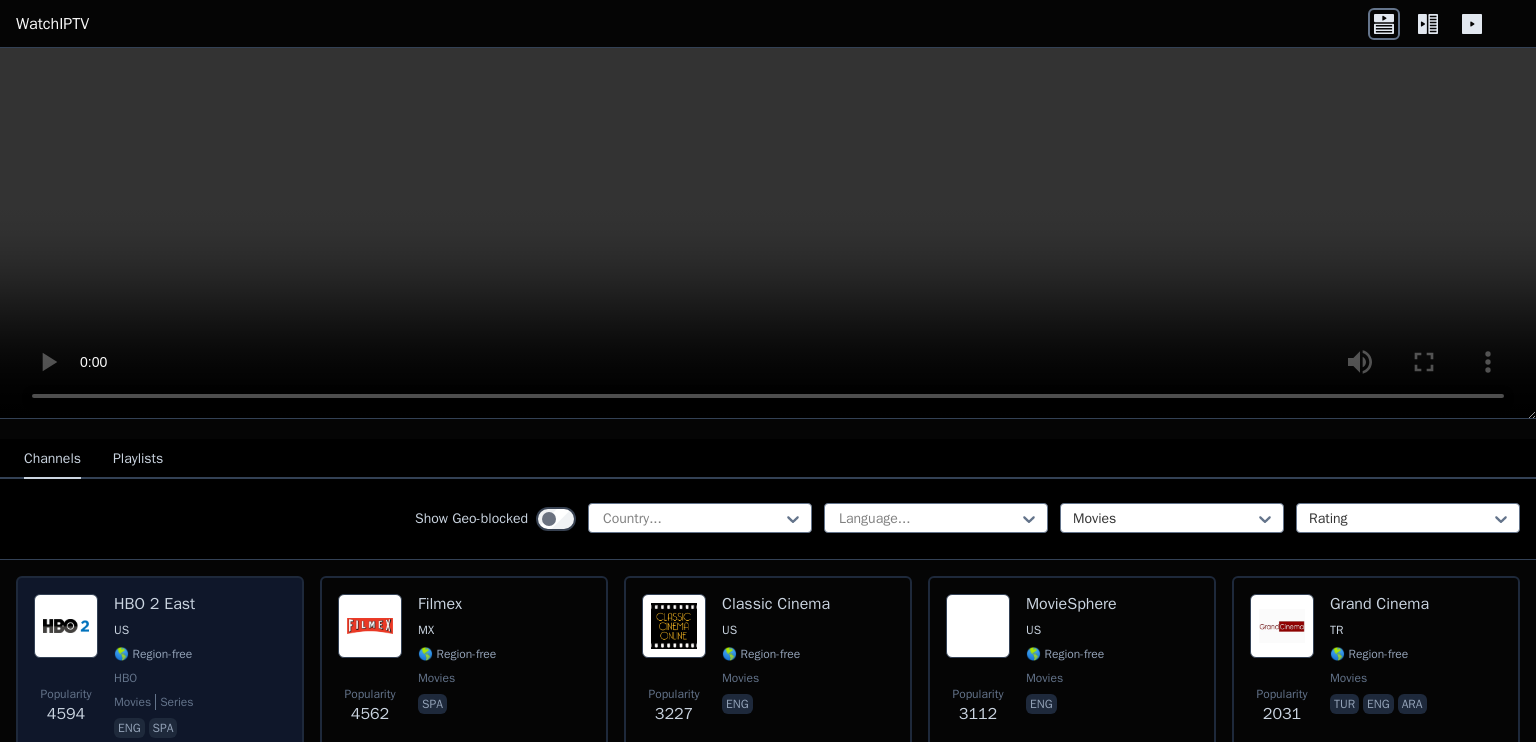 click at bounding box center (66, 626) 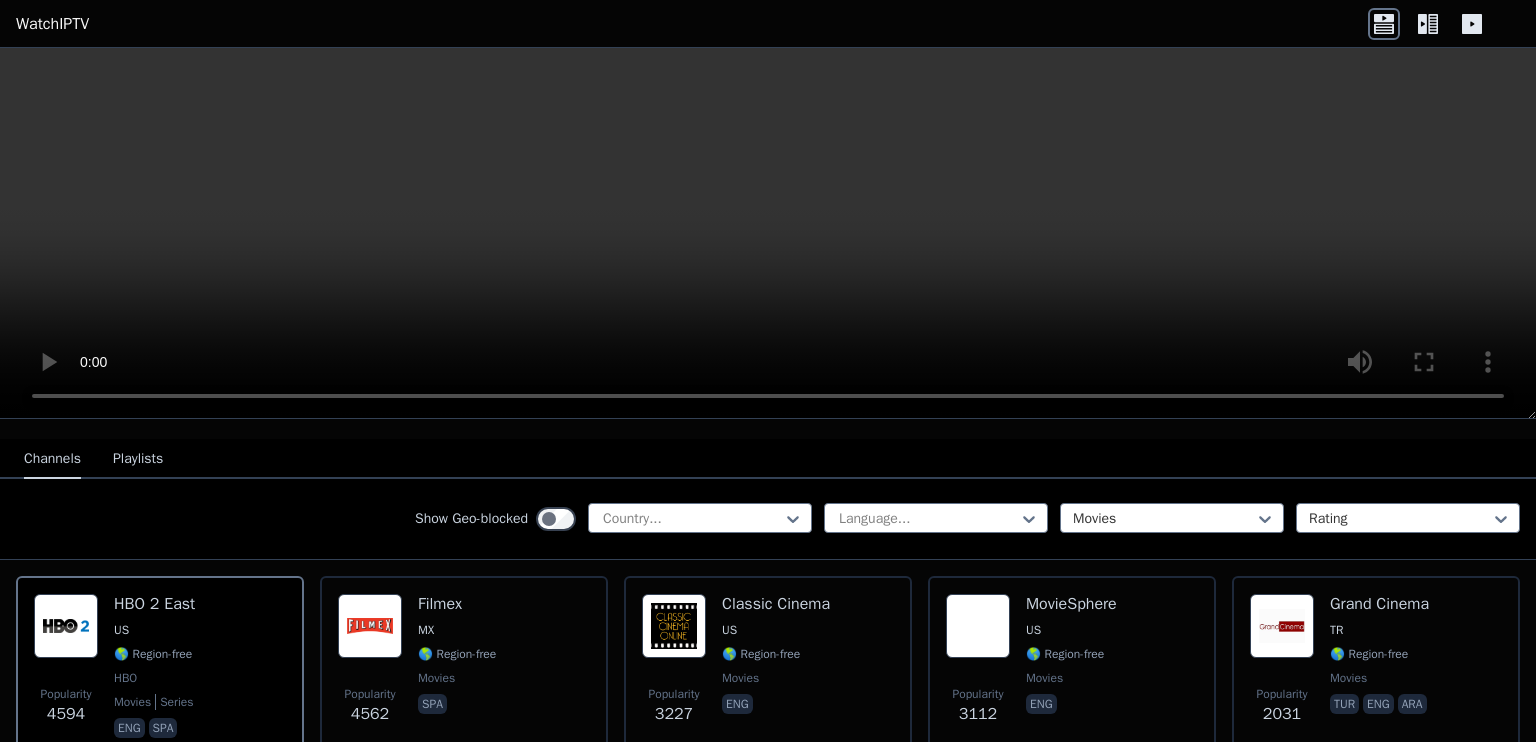 click at bounding box center [768, 233] 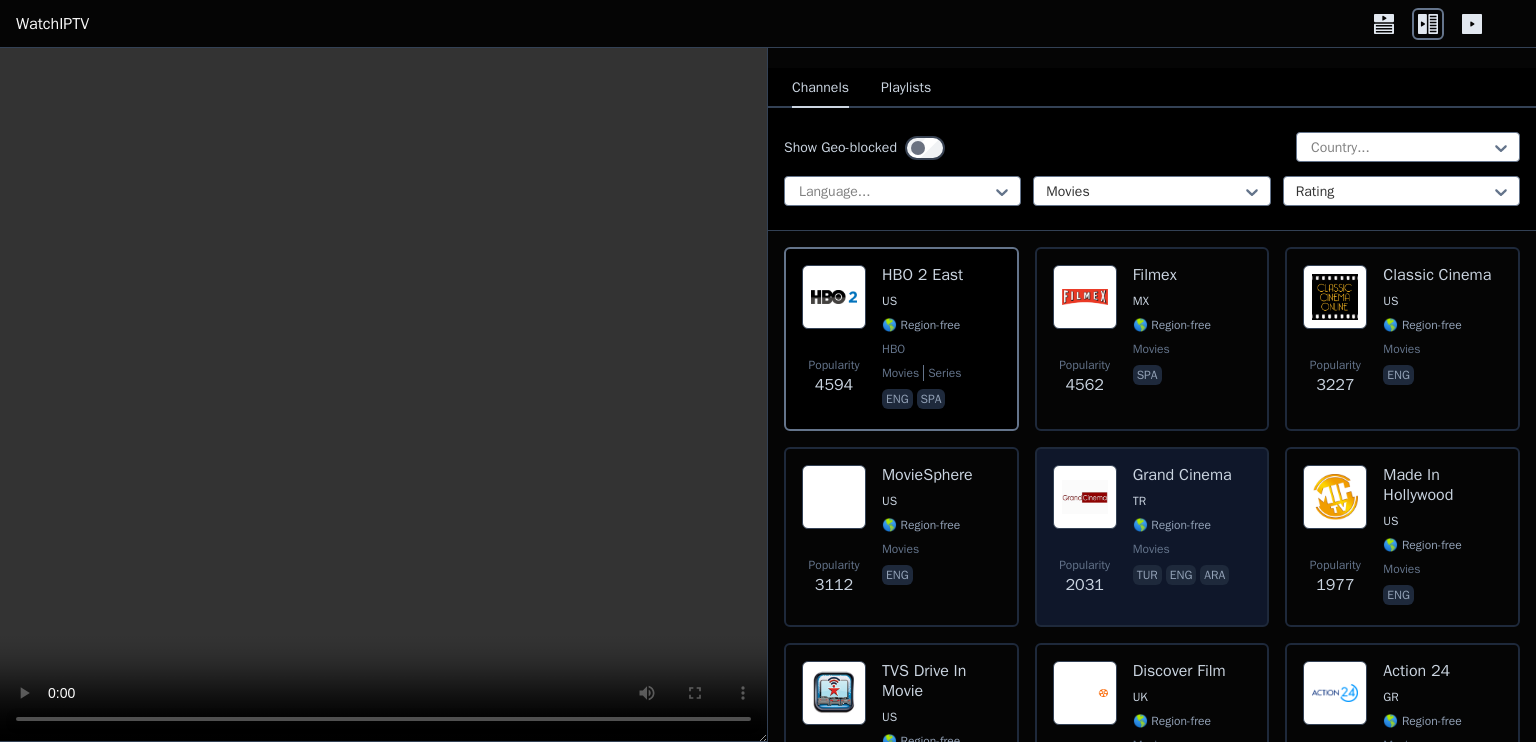 click on "Popularity 2031 Grand Cinema [COUNTRY] 🌎 Region-free movies tur eng ara" at bounding box center [1152, 537] 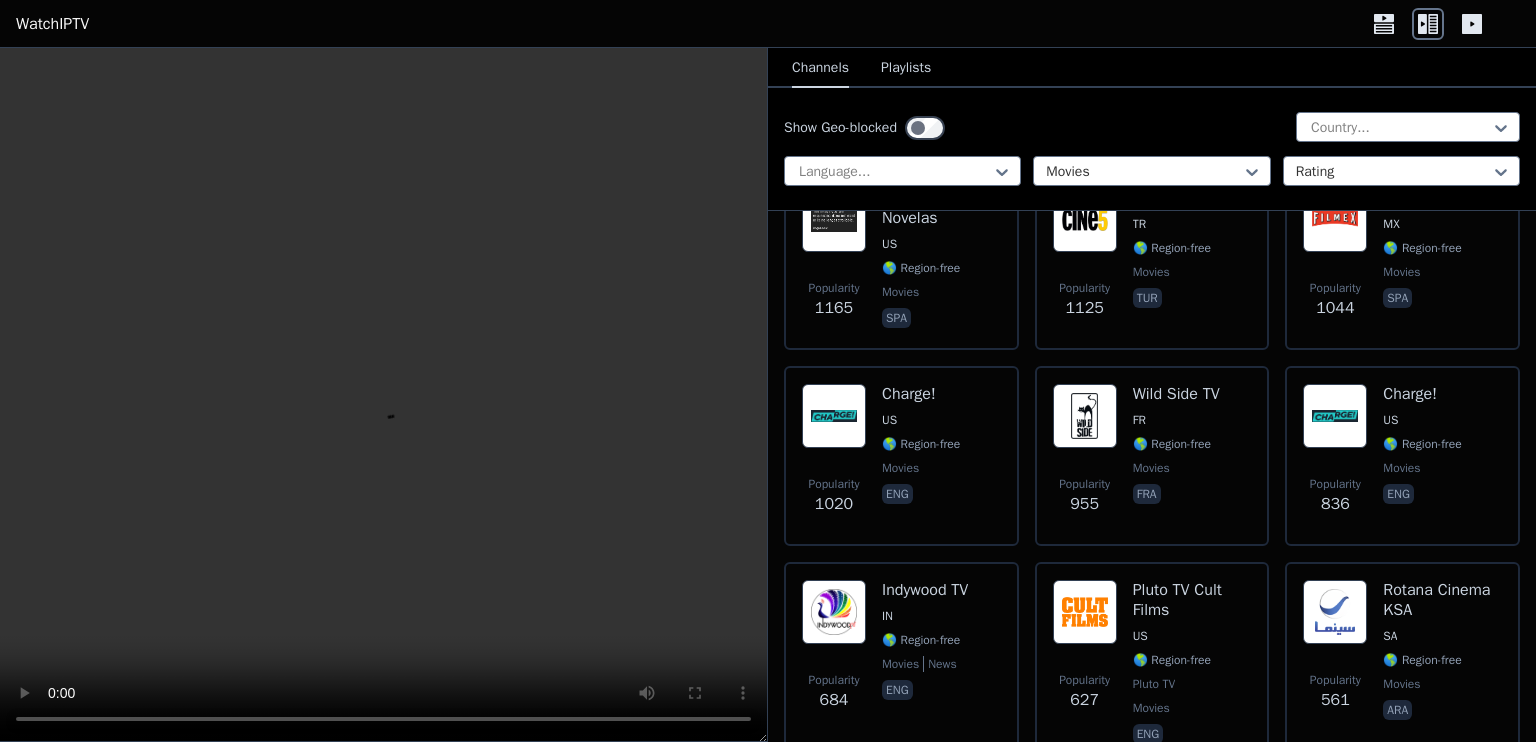 scroll, scrollTop: 862, scrollLeft: 0, axis: vertical 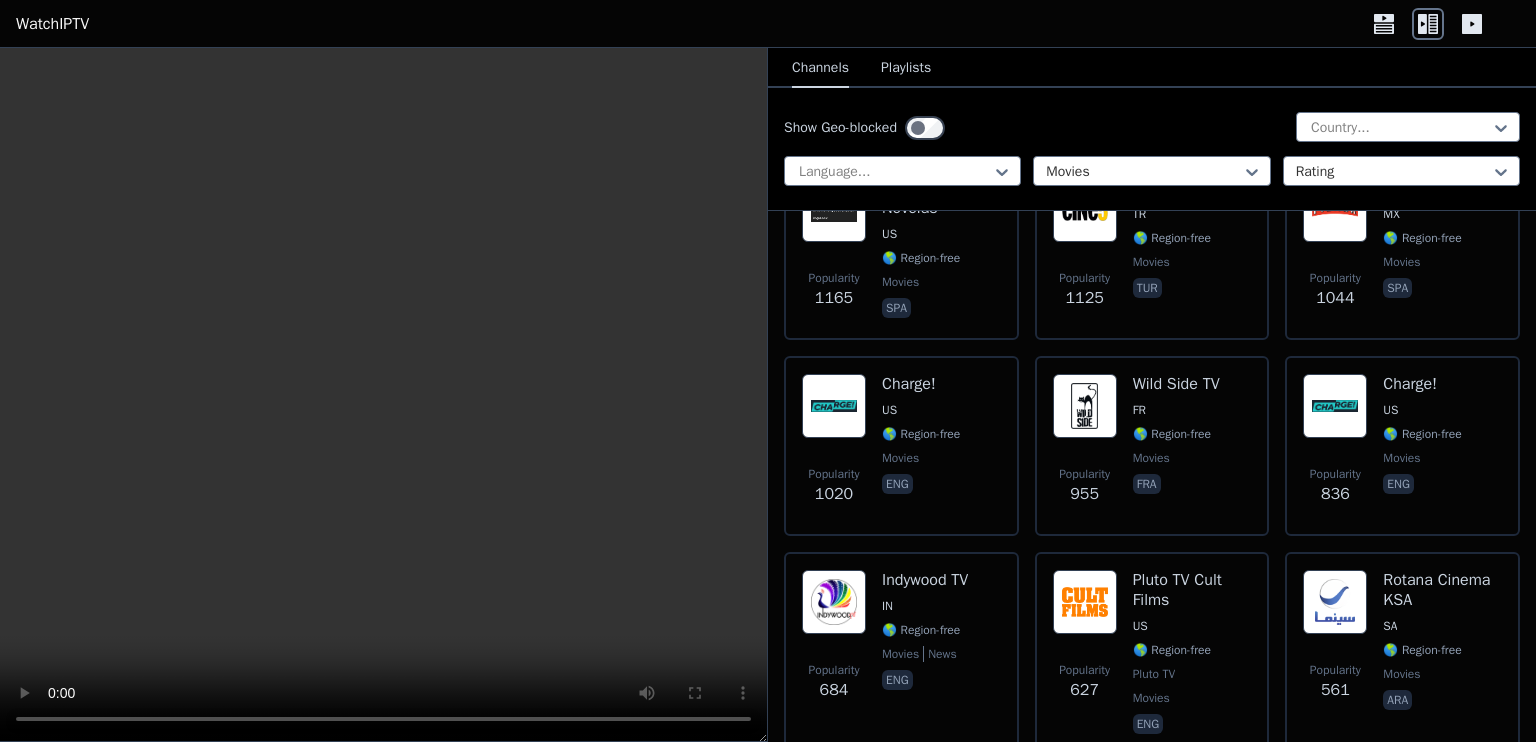 click on "Popularity 955 Wild Side TV [COUNTRY] 🌎 Region-free movies fra" at bounding box center (1152, 446) 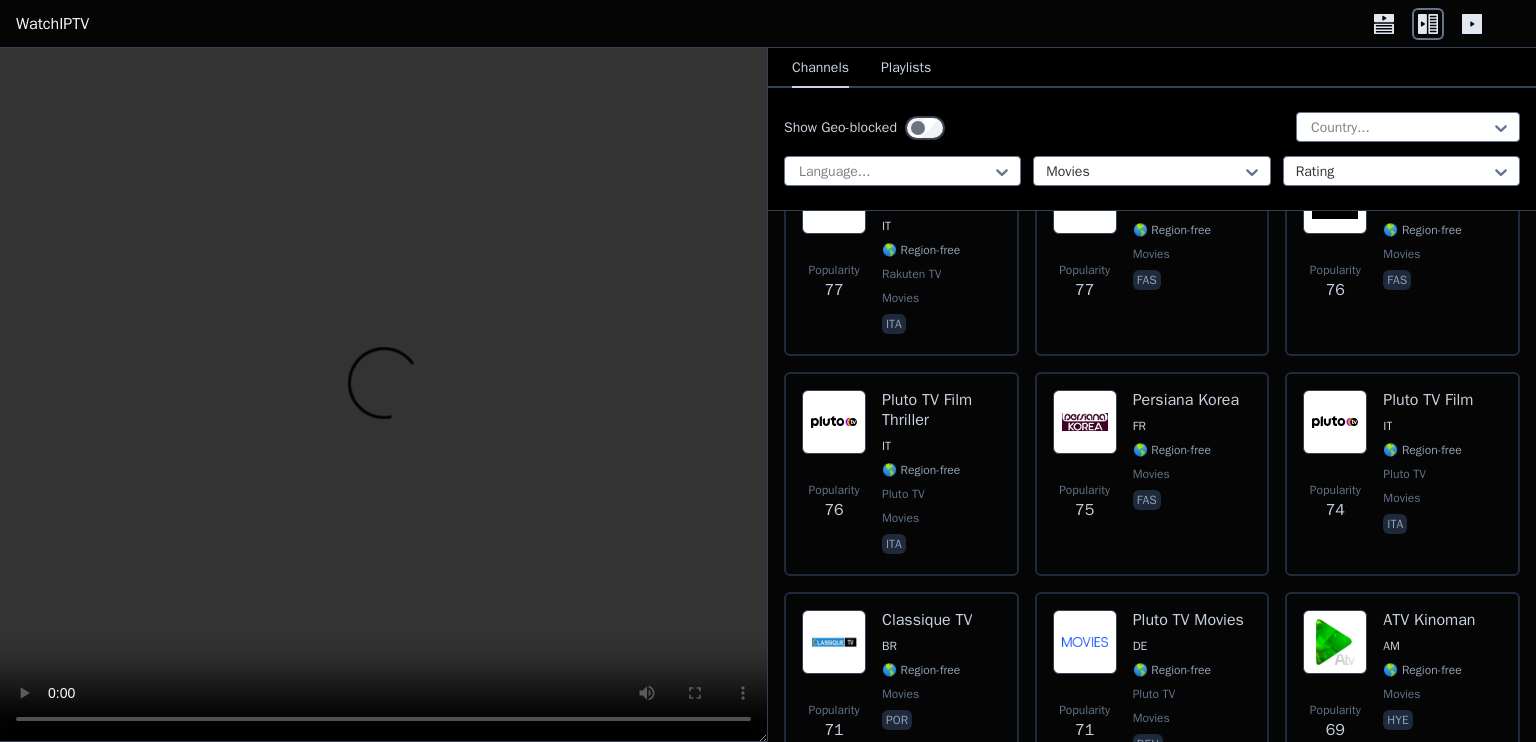 scroll, scrollTop: 9424, scrollLeft: 0, axis: vertical 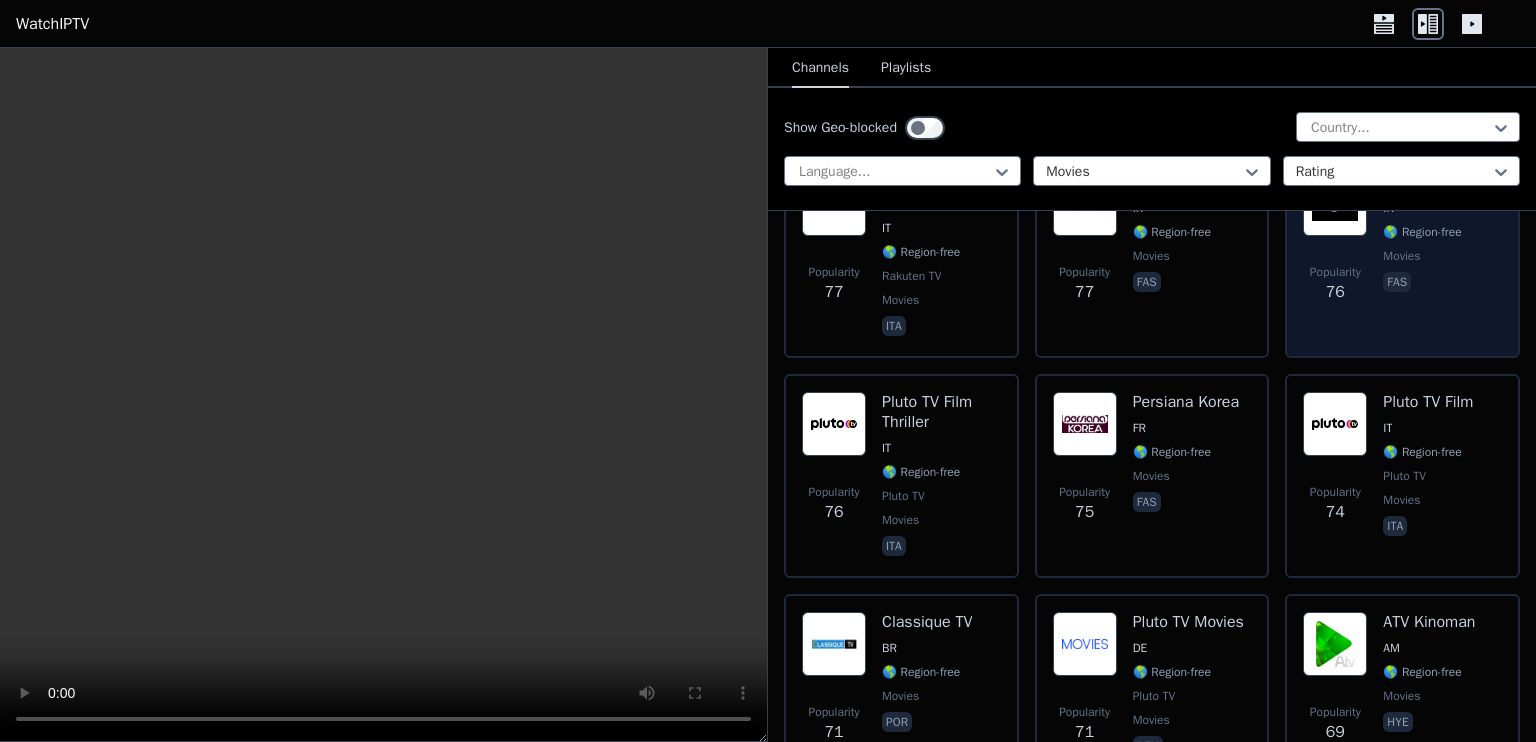 click at bounding box center [1335, 204] 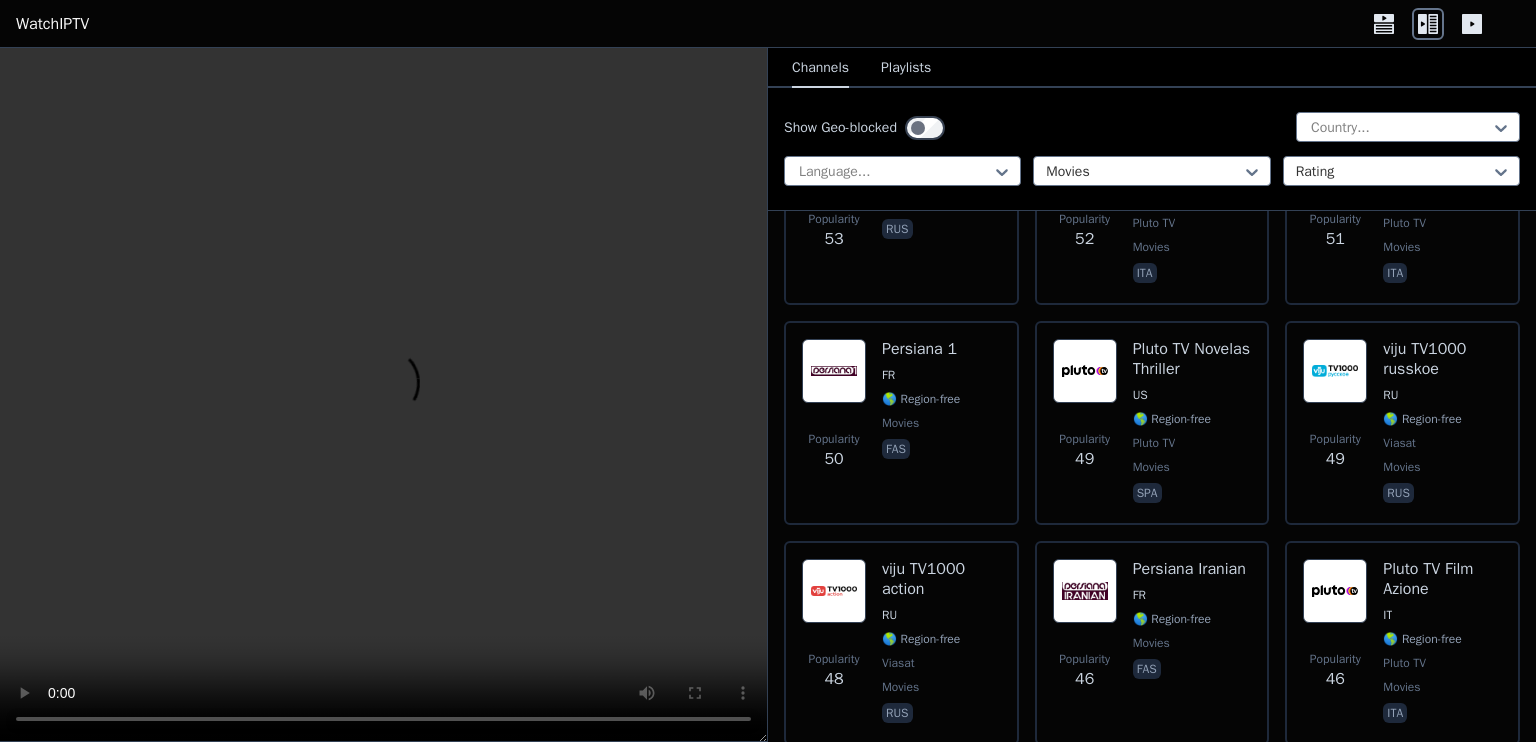 scroll, scrollTop: 11203, scrollLeft: 0, axis: vertical 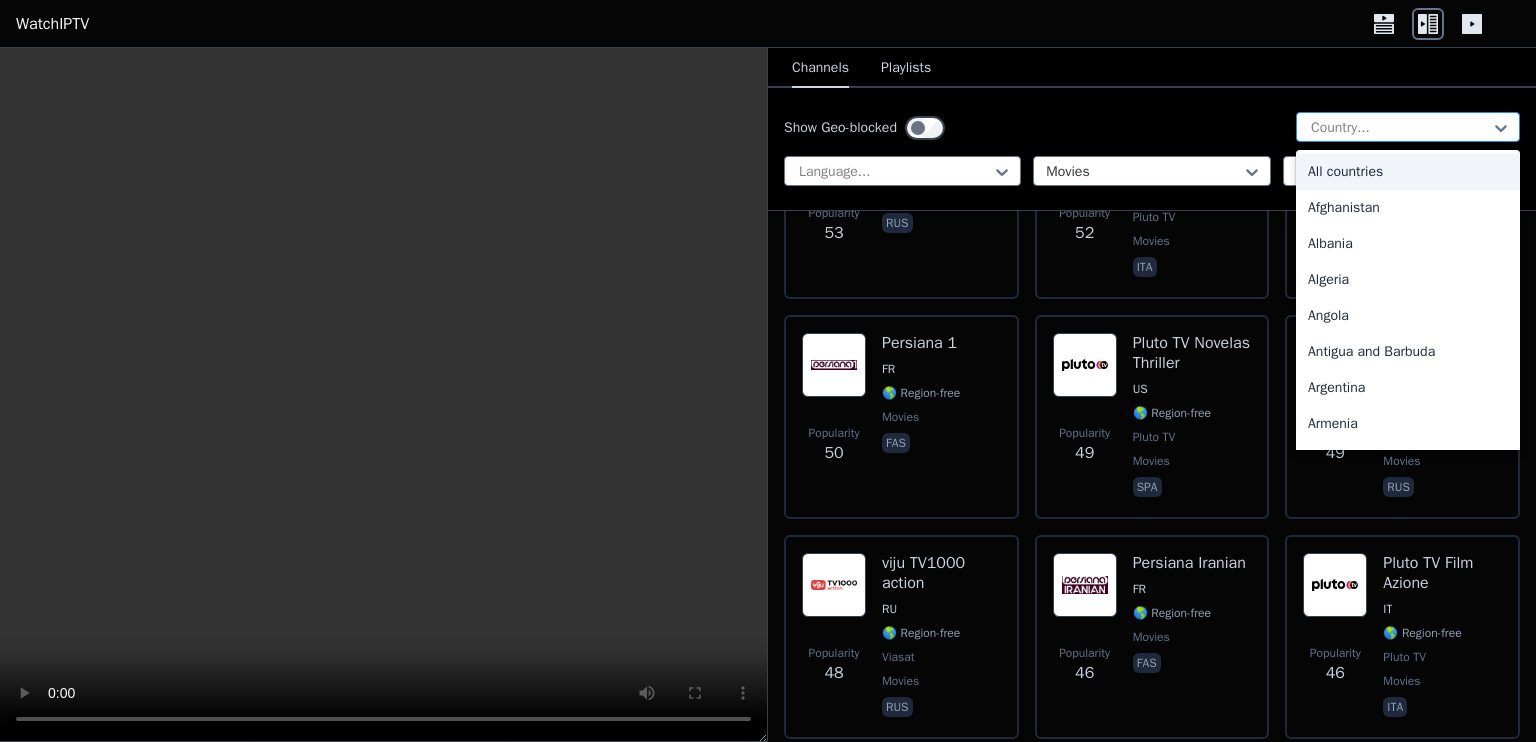 click at bounding box center (1400, 128) 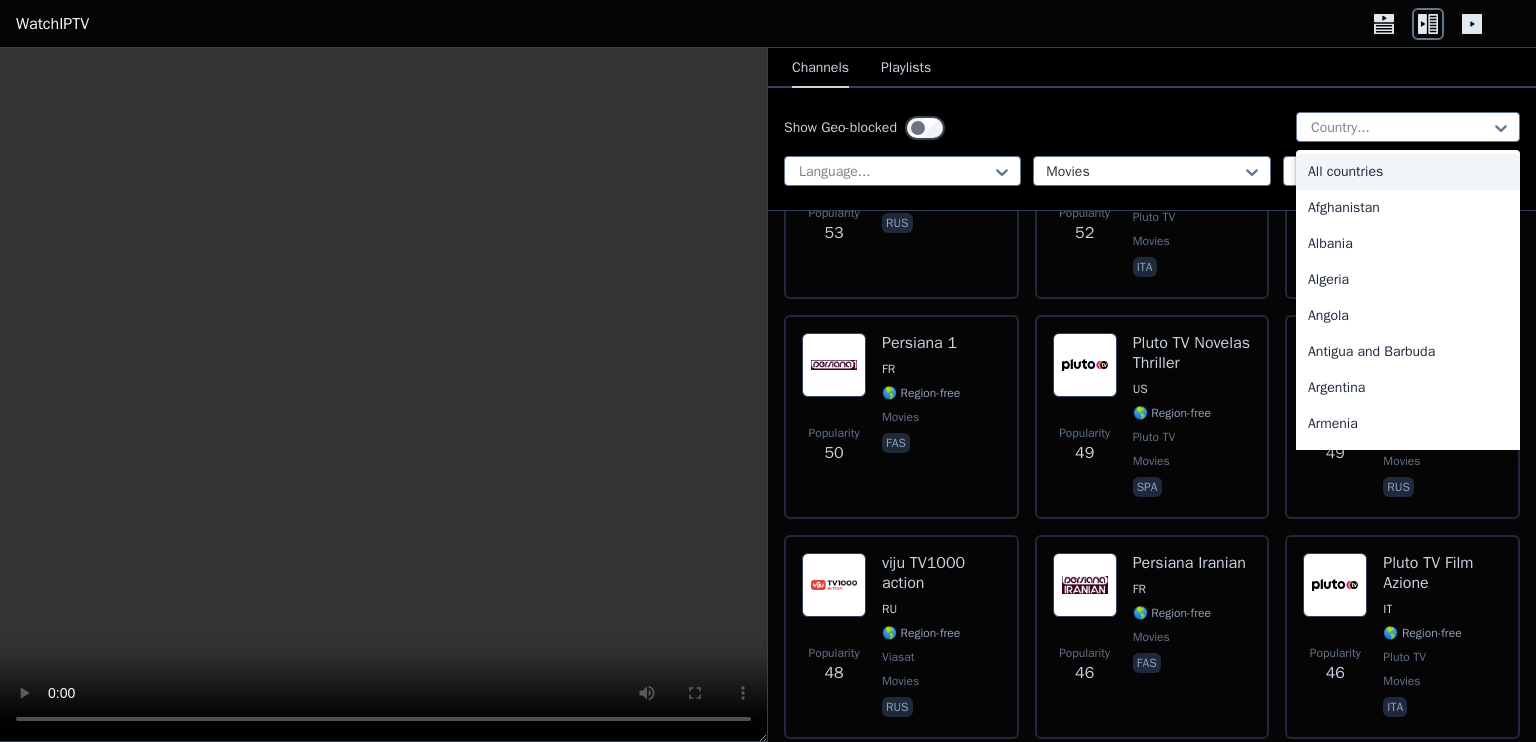 click on "Channels Playlists" at bounding box center [1152, 68] 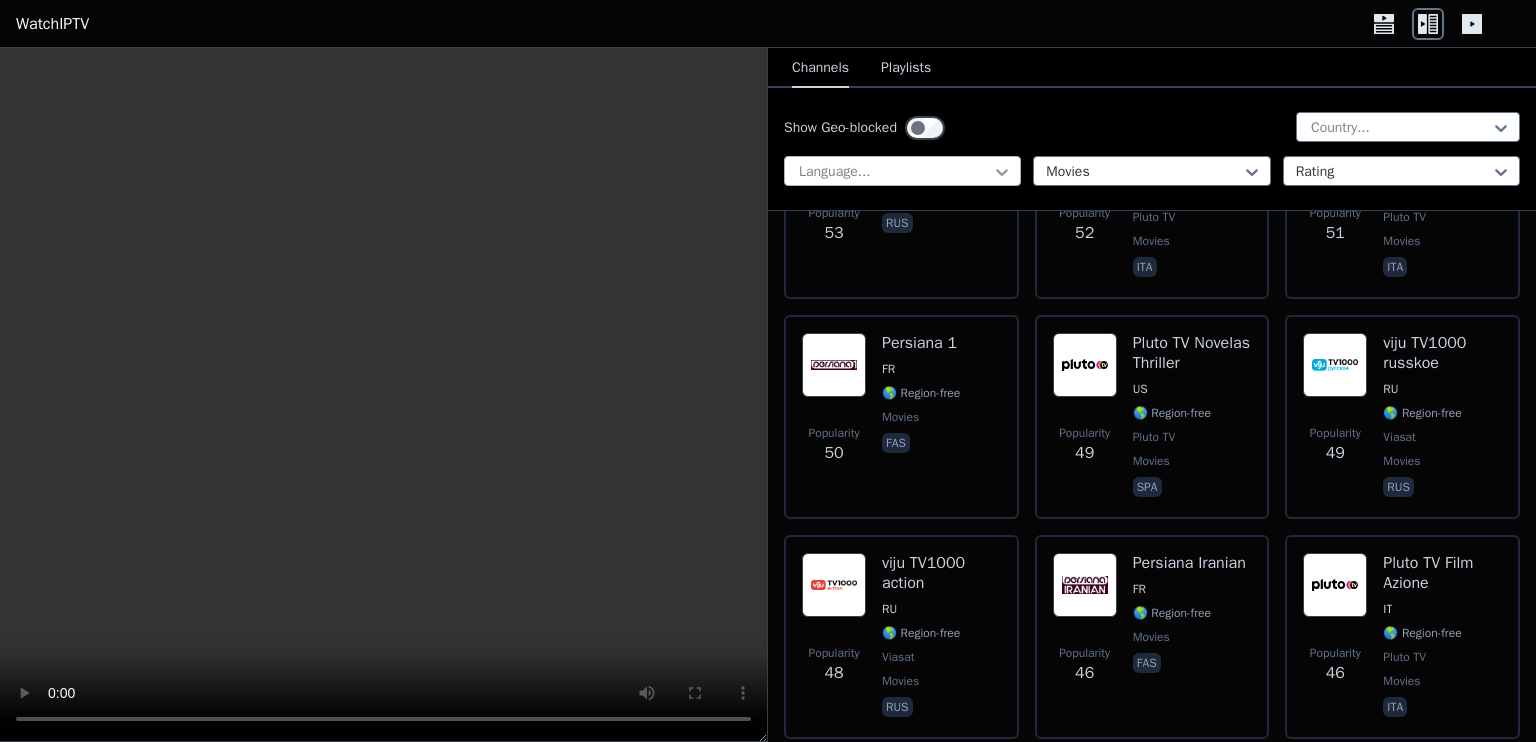 click 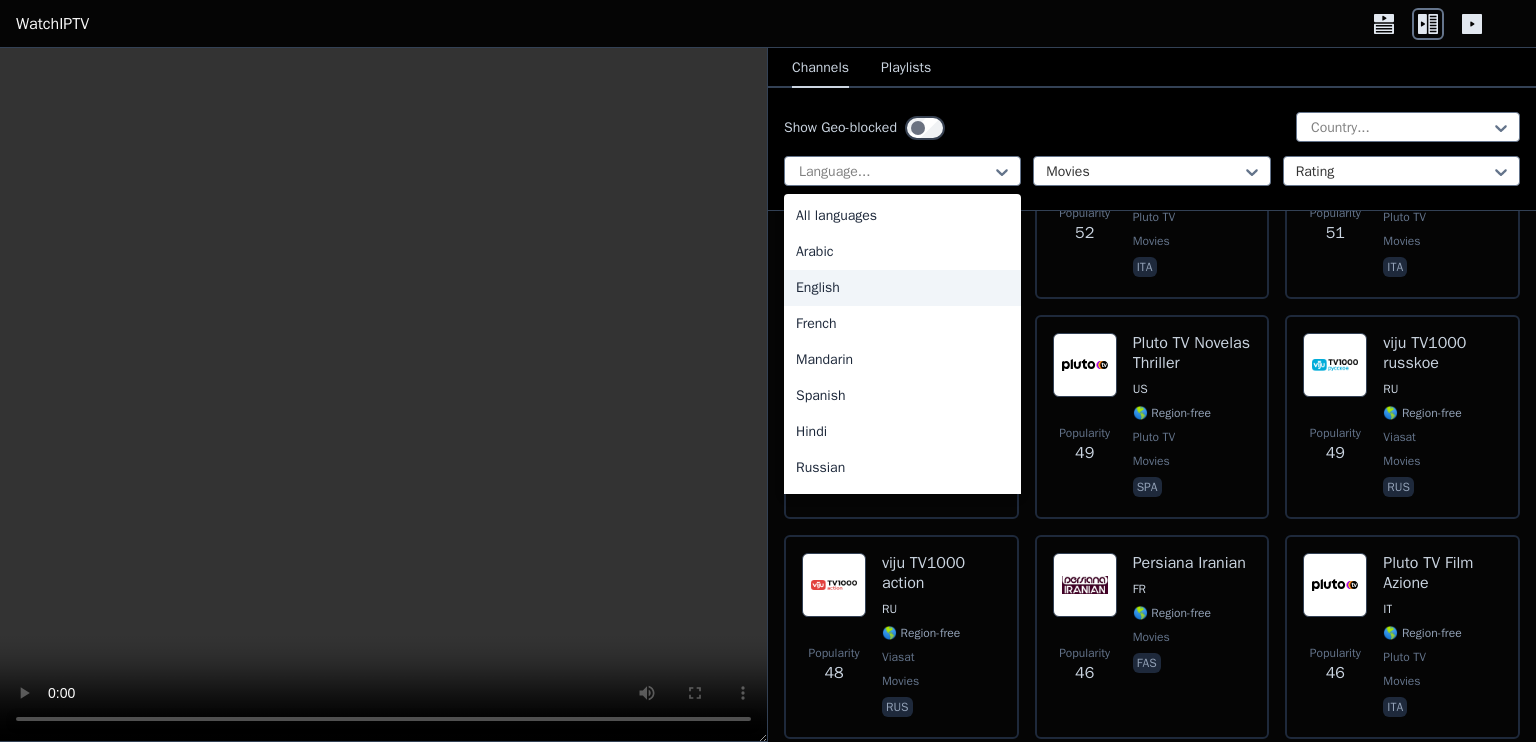 click on "English" at bounding box center [902, 288] 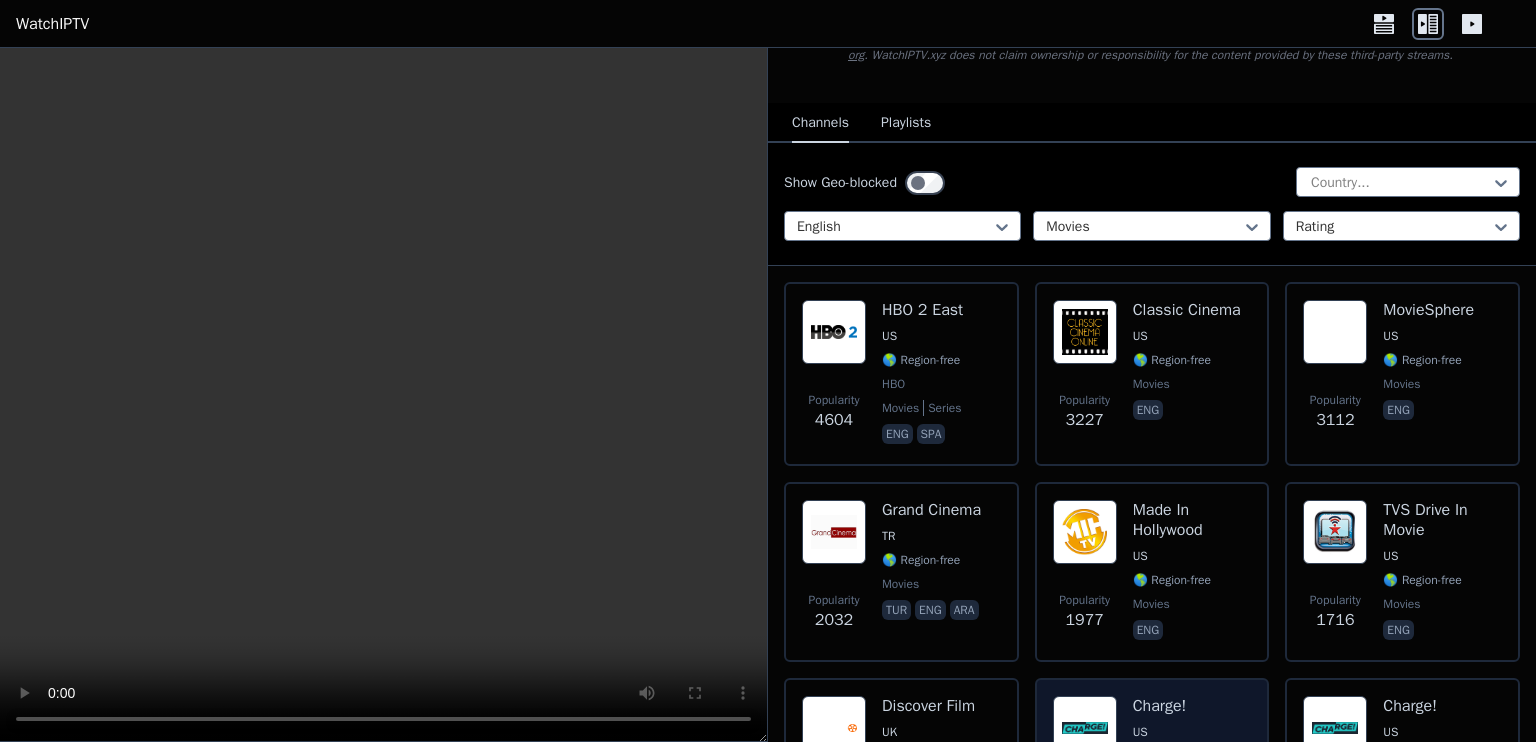 scroll, scrollTop: 0, scrollLeft: 0, axis: both 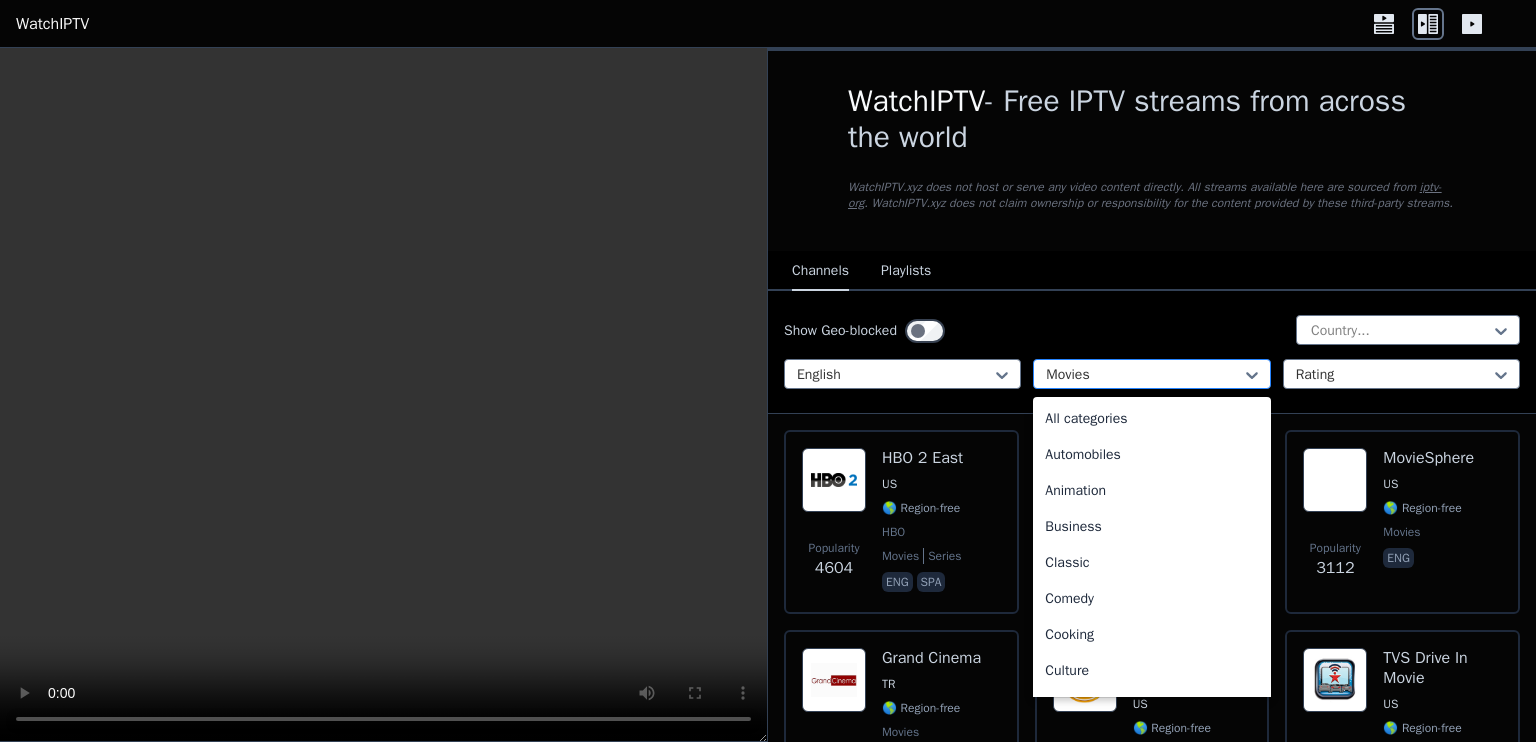 click at bounding box center (1143, 375) 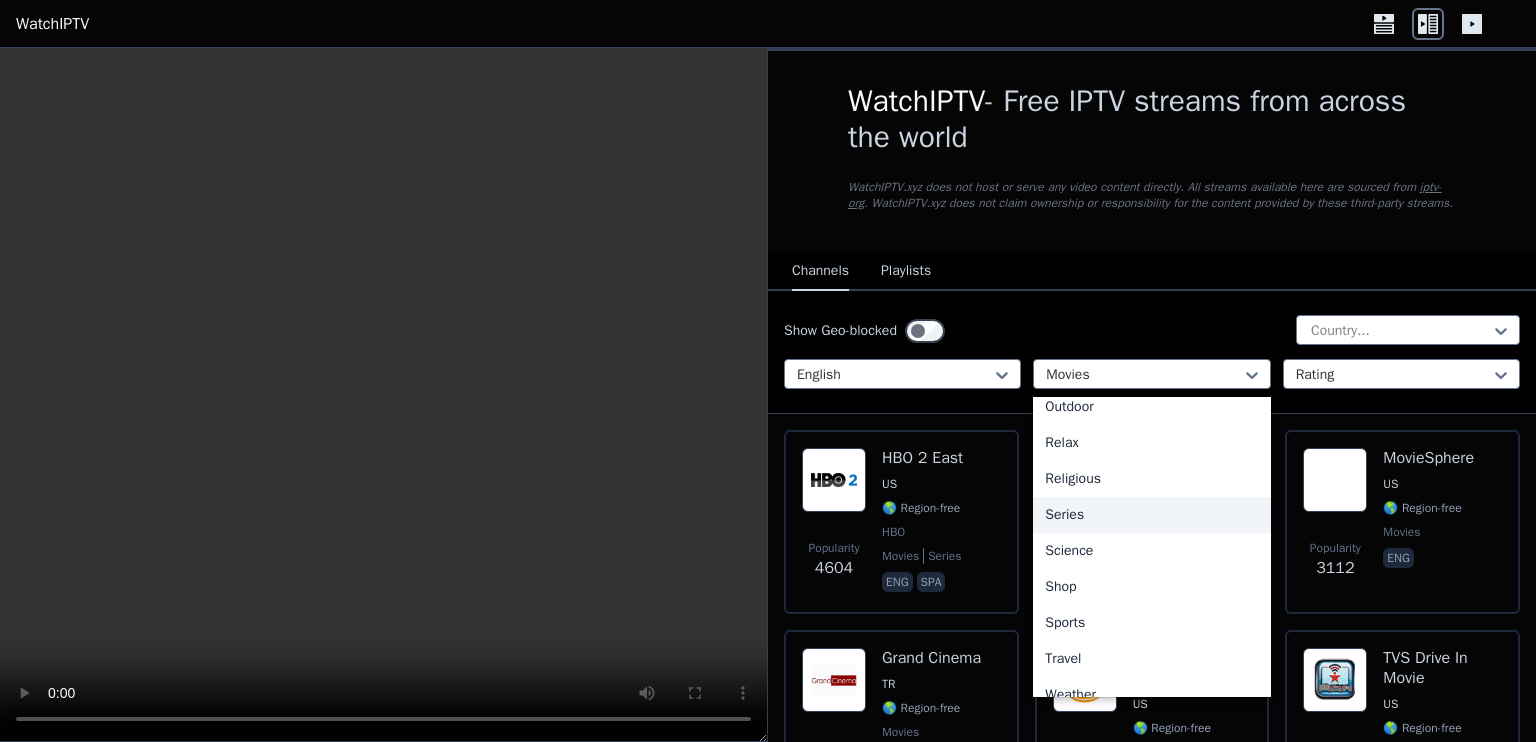 scroll, scrollTop: 680, scrollLeft: 0, axis: vertical 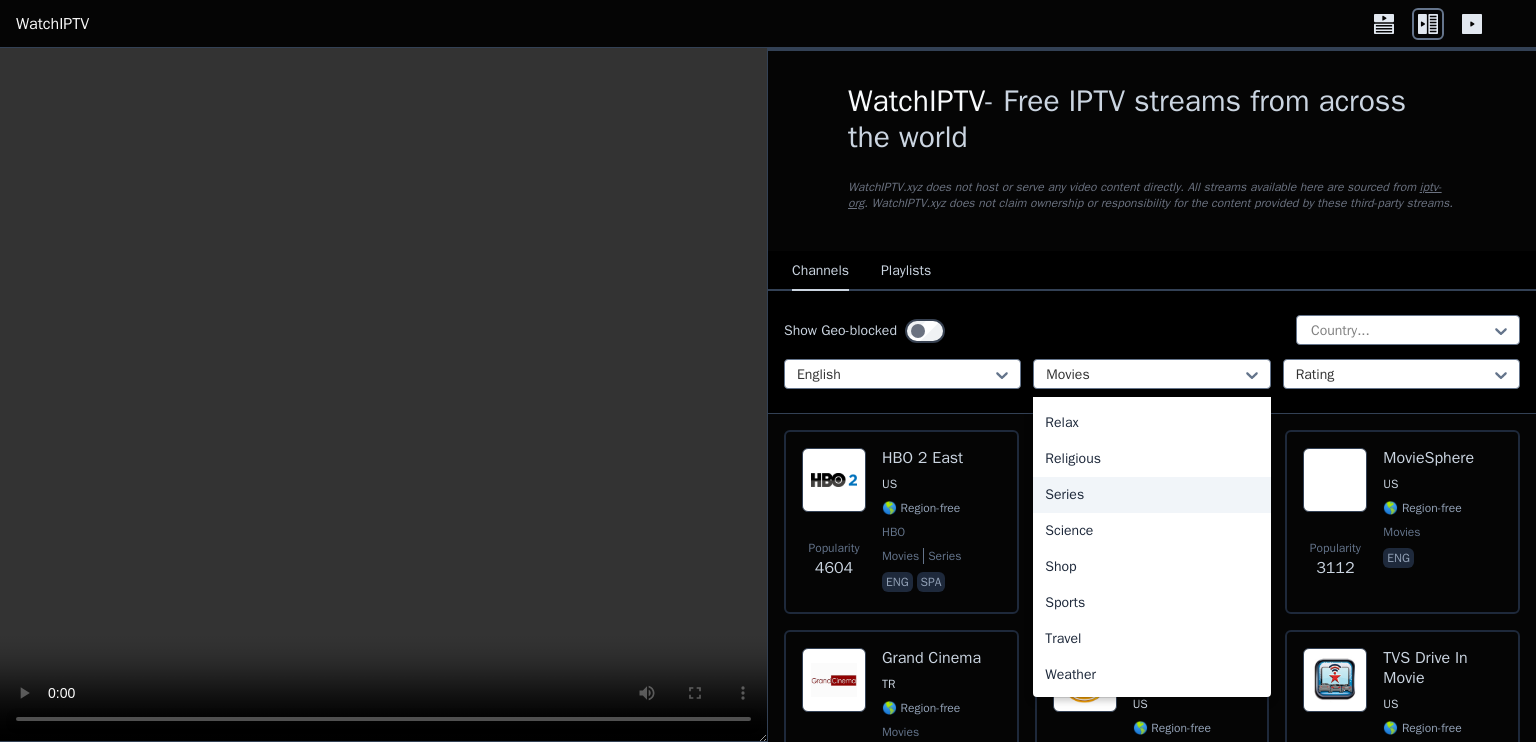 click on "Series" at bounding box center (1151, 495) 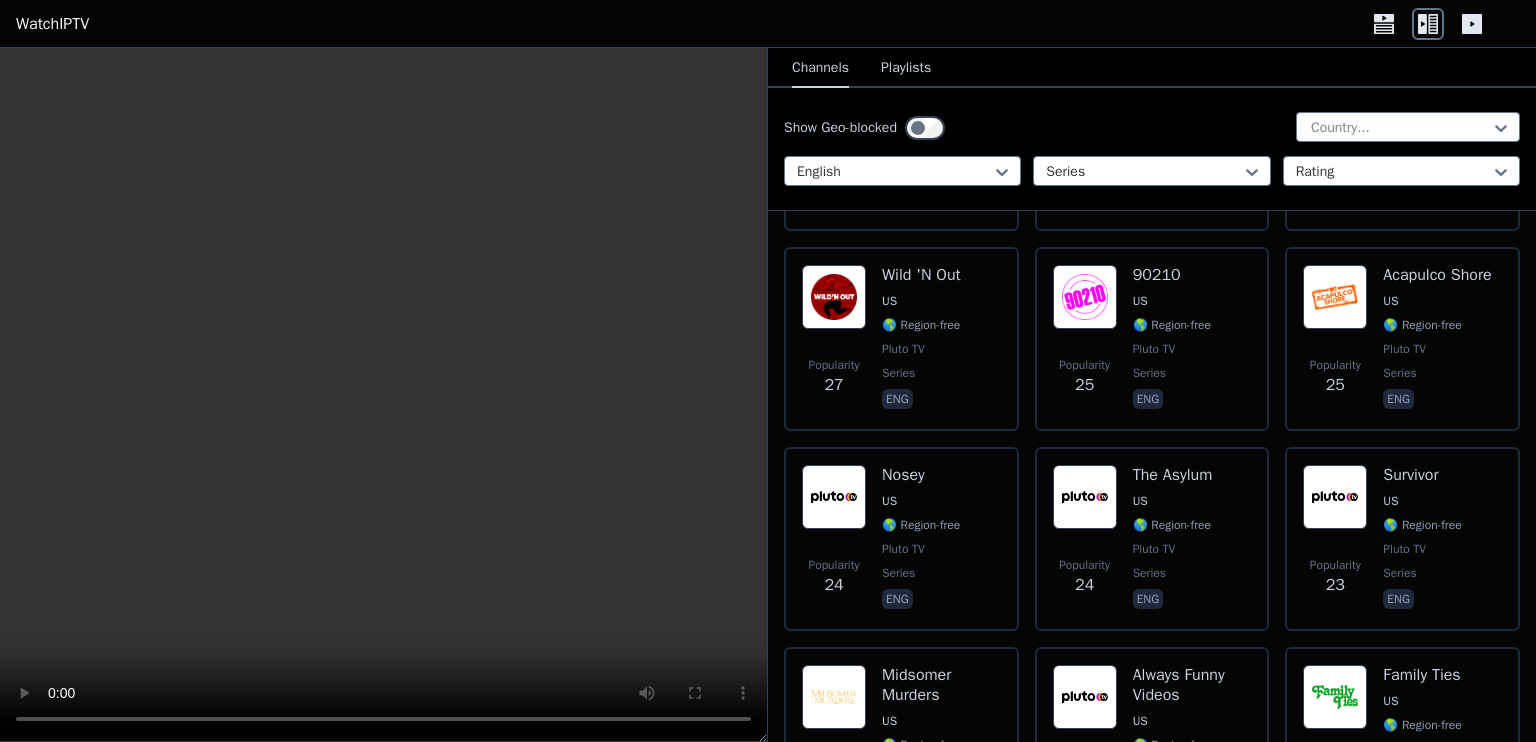 scroll, scrollTop: 2112, scrollLeft: 0, axis: vertical 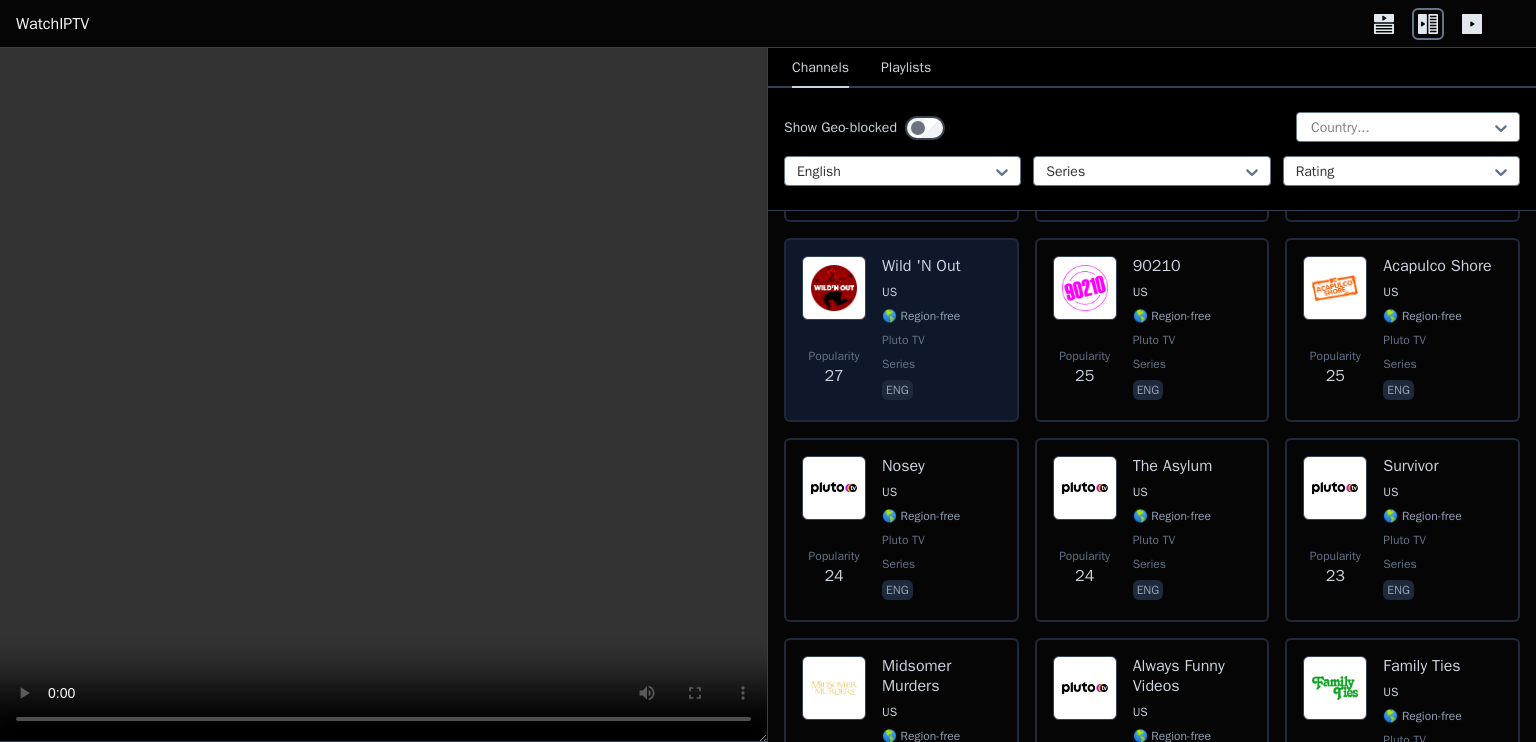 click on "US" at bounding box center [921, 292] 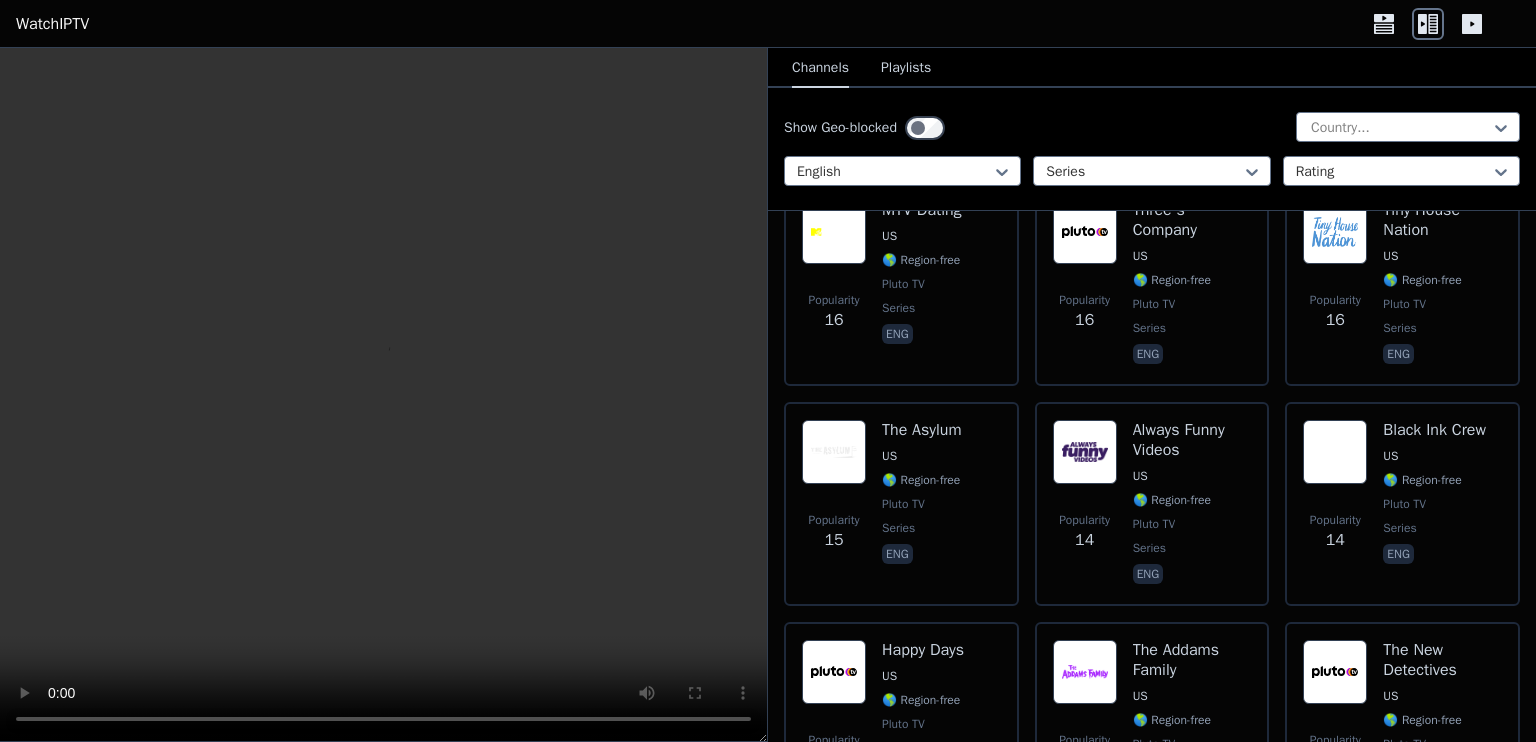 scroll, scrollTop: 3198, scrollLeft: 0, axis: vertical 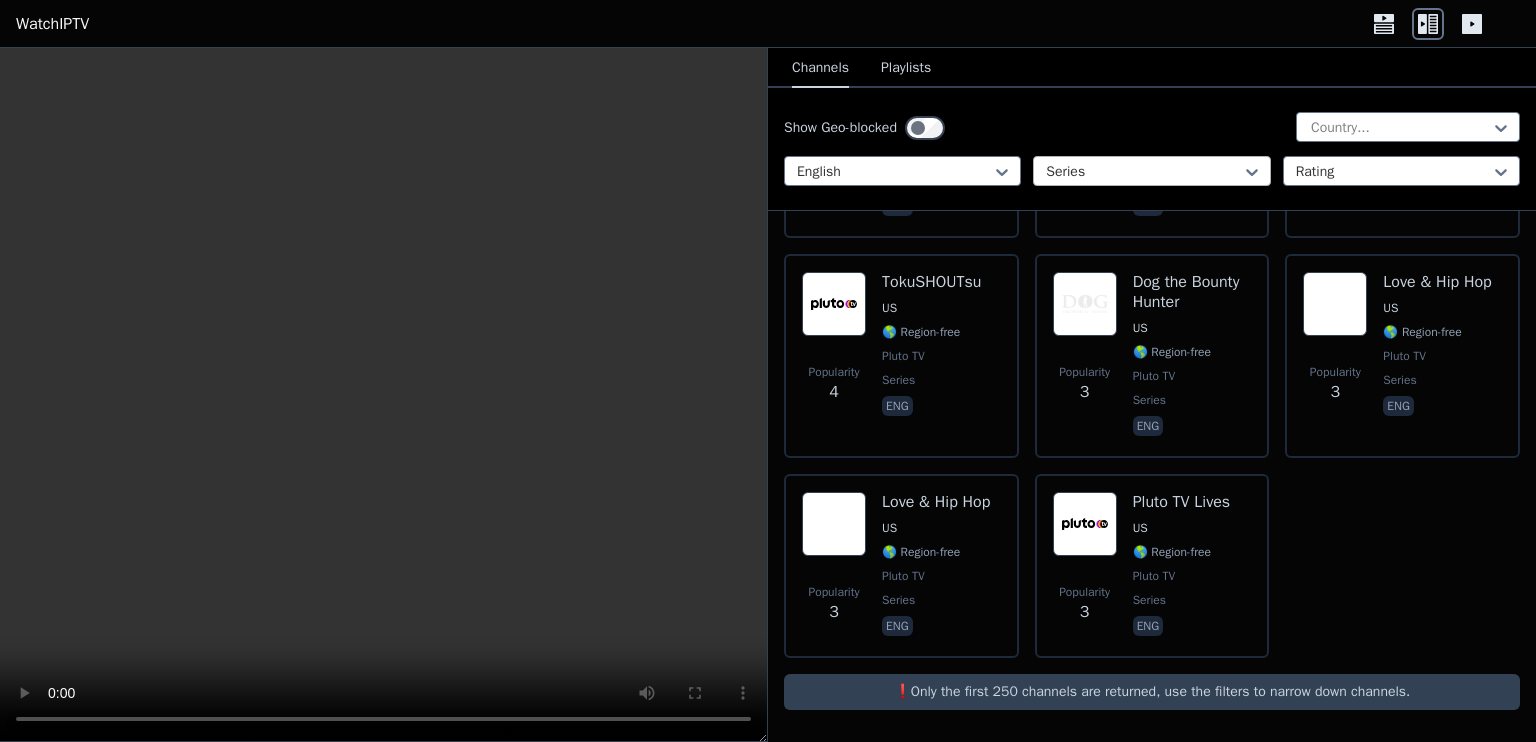 click at bounding box center (1143, 172) 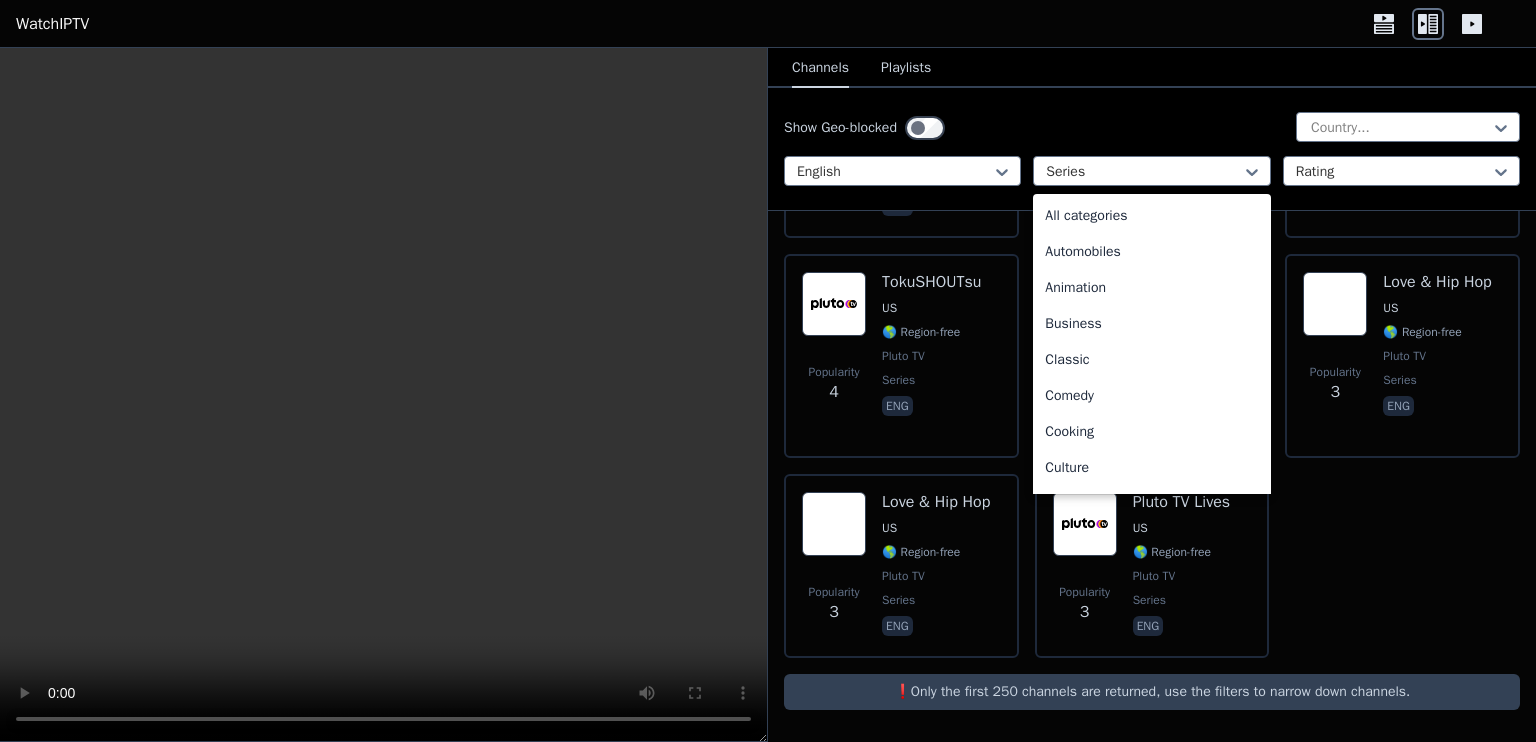 scroll, scrollTop: 508, scrollLeft: 0, axis: vertical 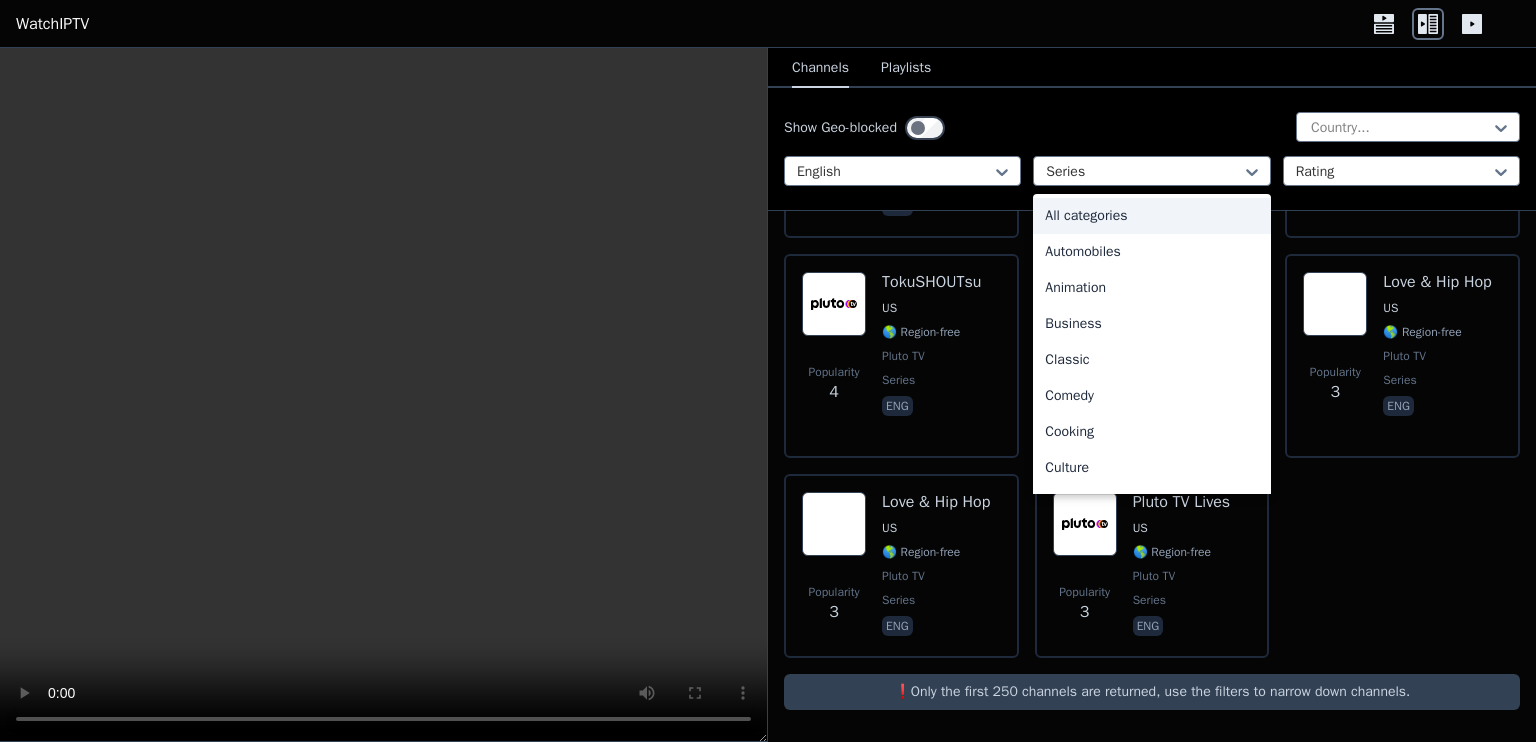 click on "All categories" at bounding box center (1151, 216) 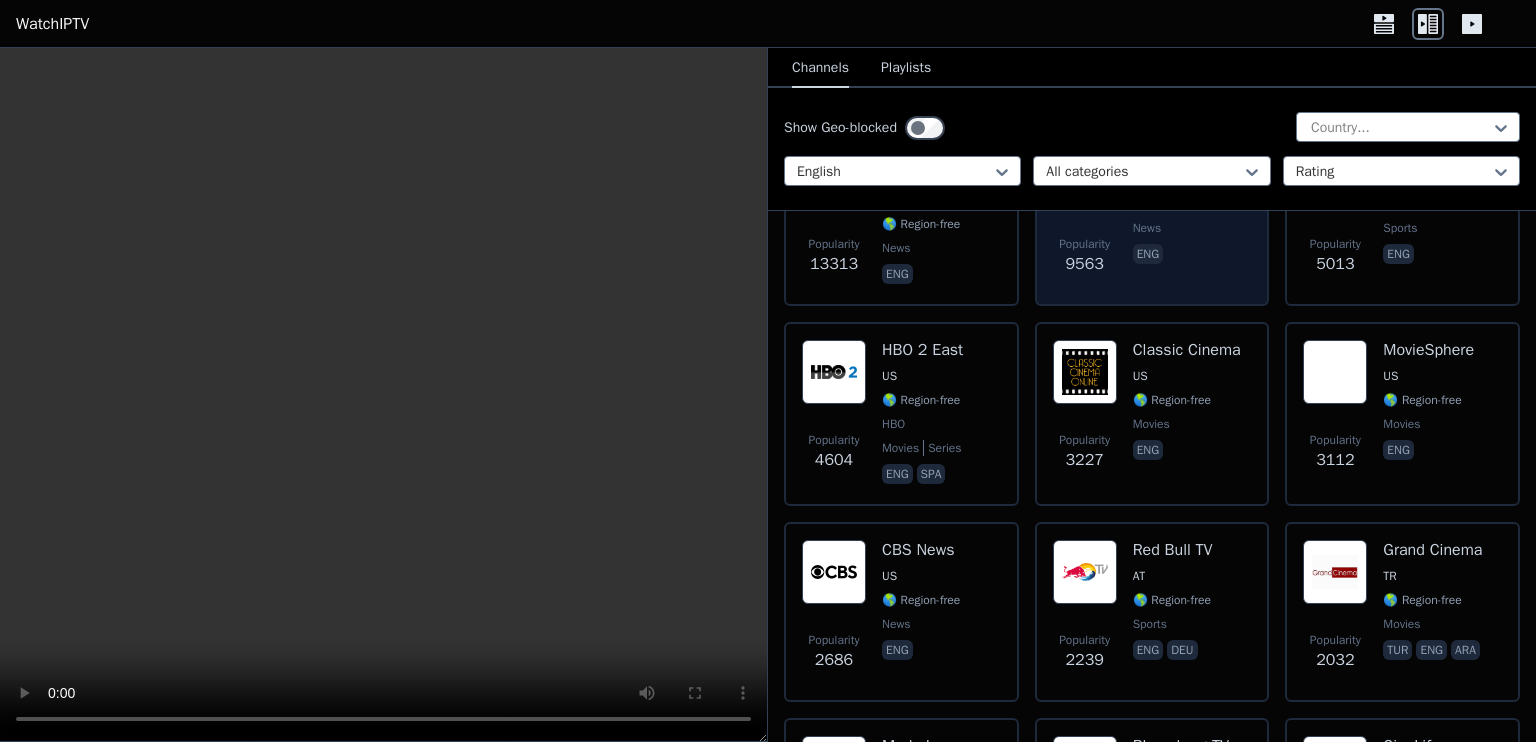scroll, scrollTop: 316, scrollLeft: 0, axis: vertical 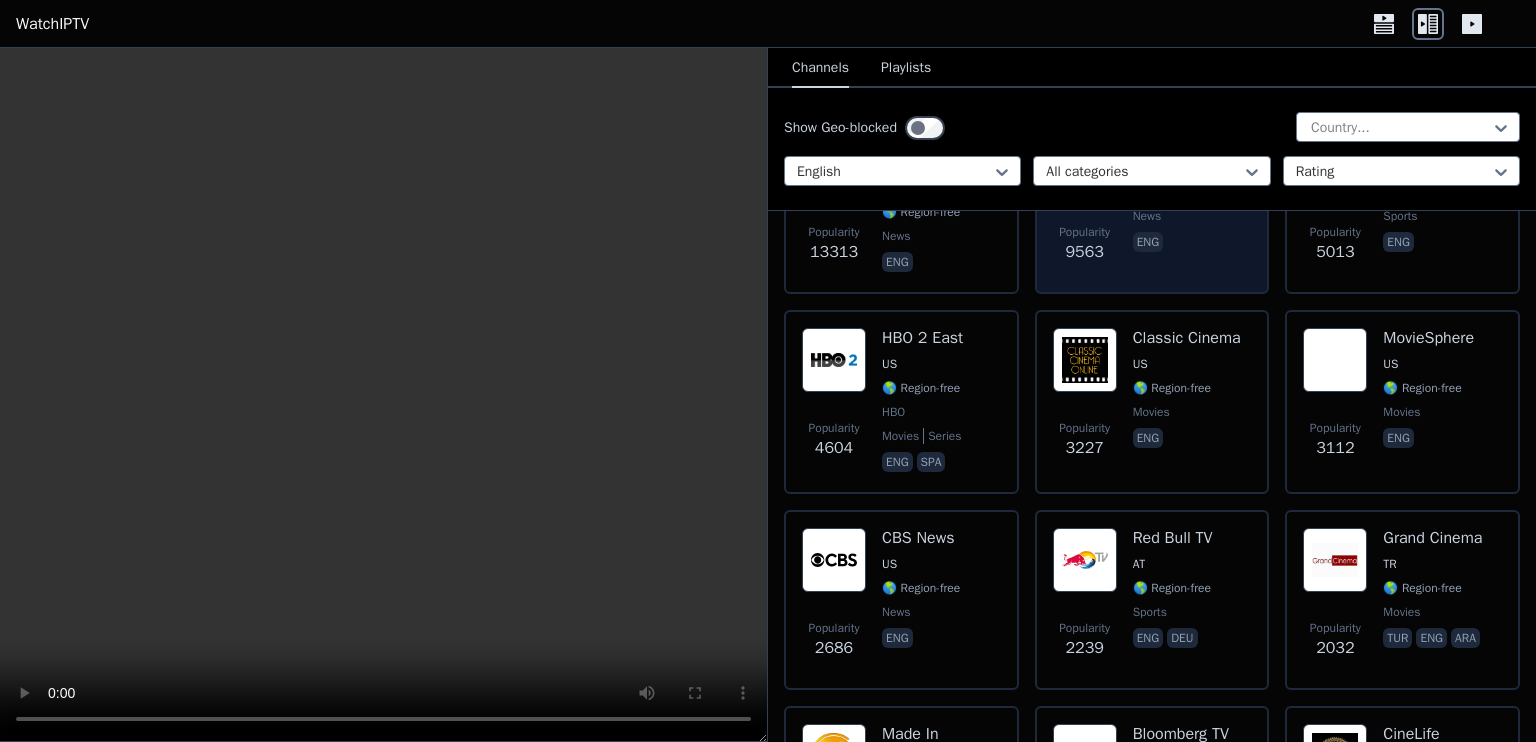 click on "Classic Cinema US 🌎 Region-free movies eng" at bounding box center (1187, 402) 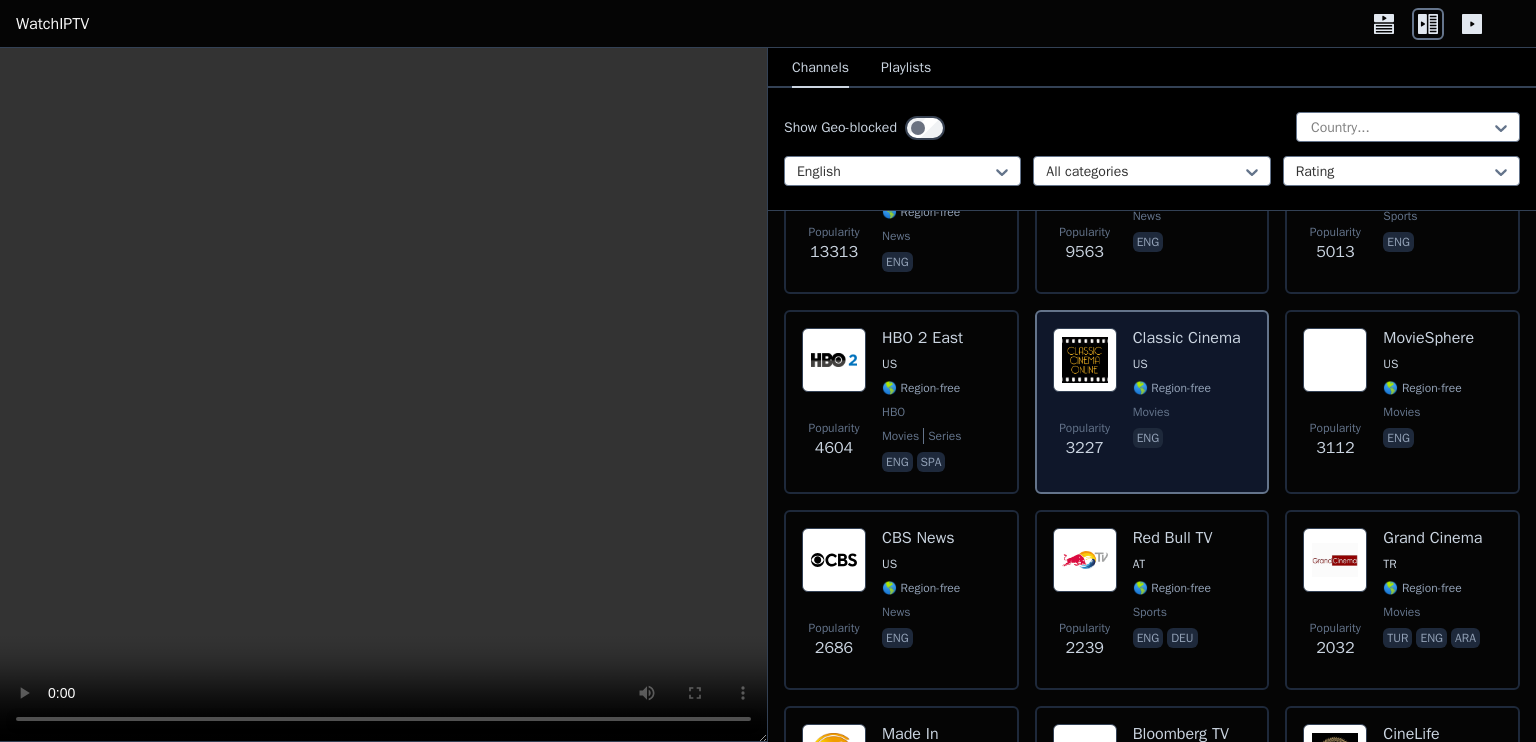 click on "Classic Cinema US 🌎 Region-free movies eng" at bounding box center [1187, 402] 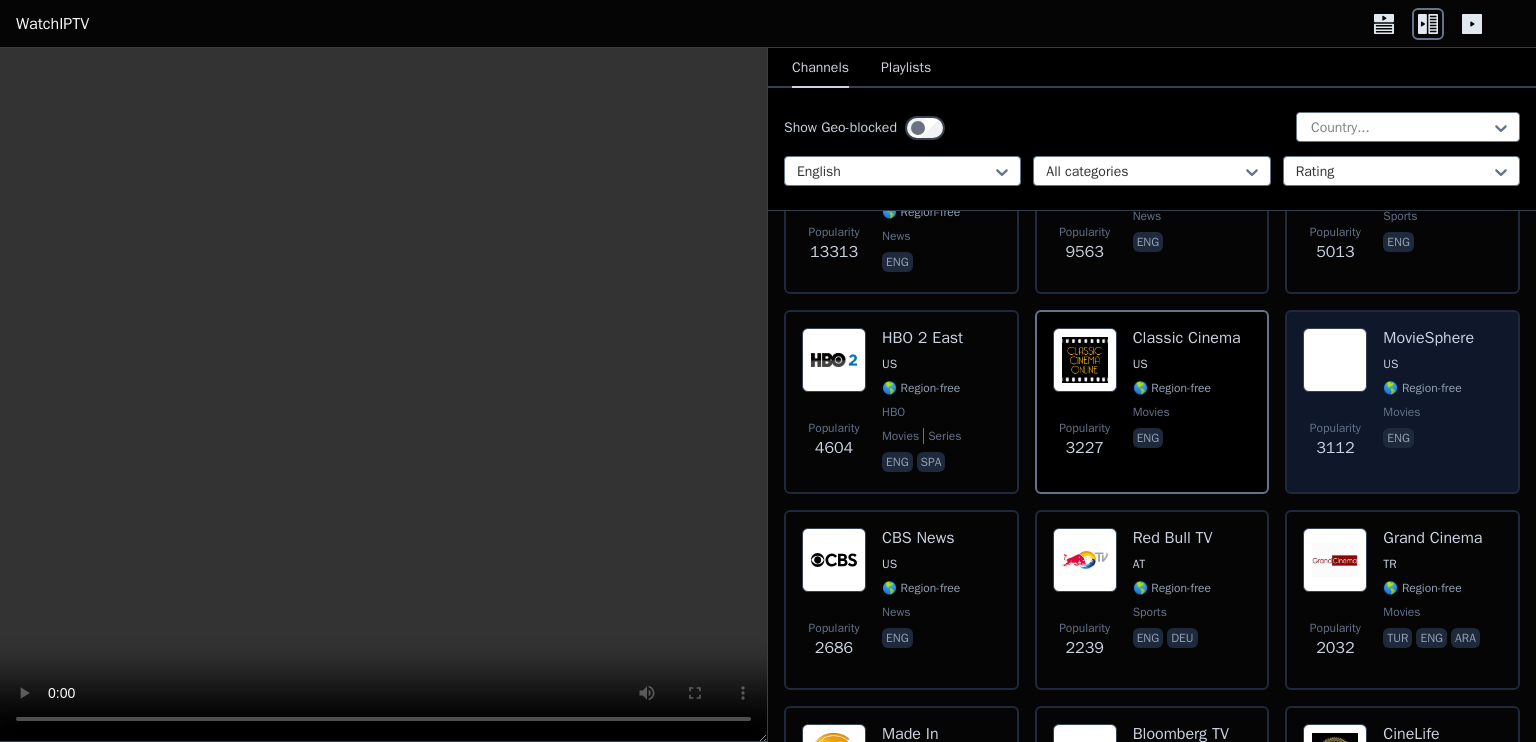 click on "Popularity 3112 MovieSphere [COUNTRY] 🌎 Region-free movies eng" at bounding box center (1402, 402) 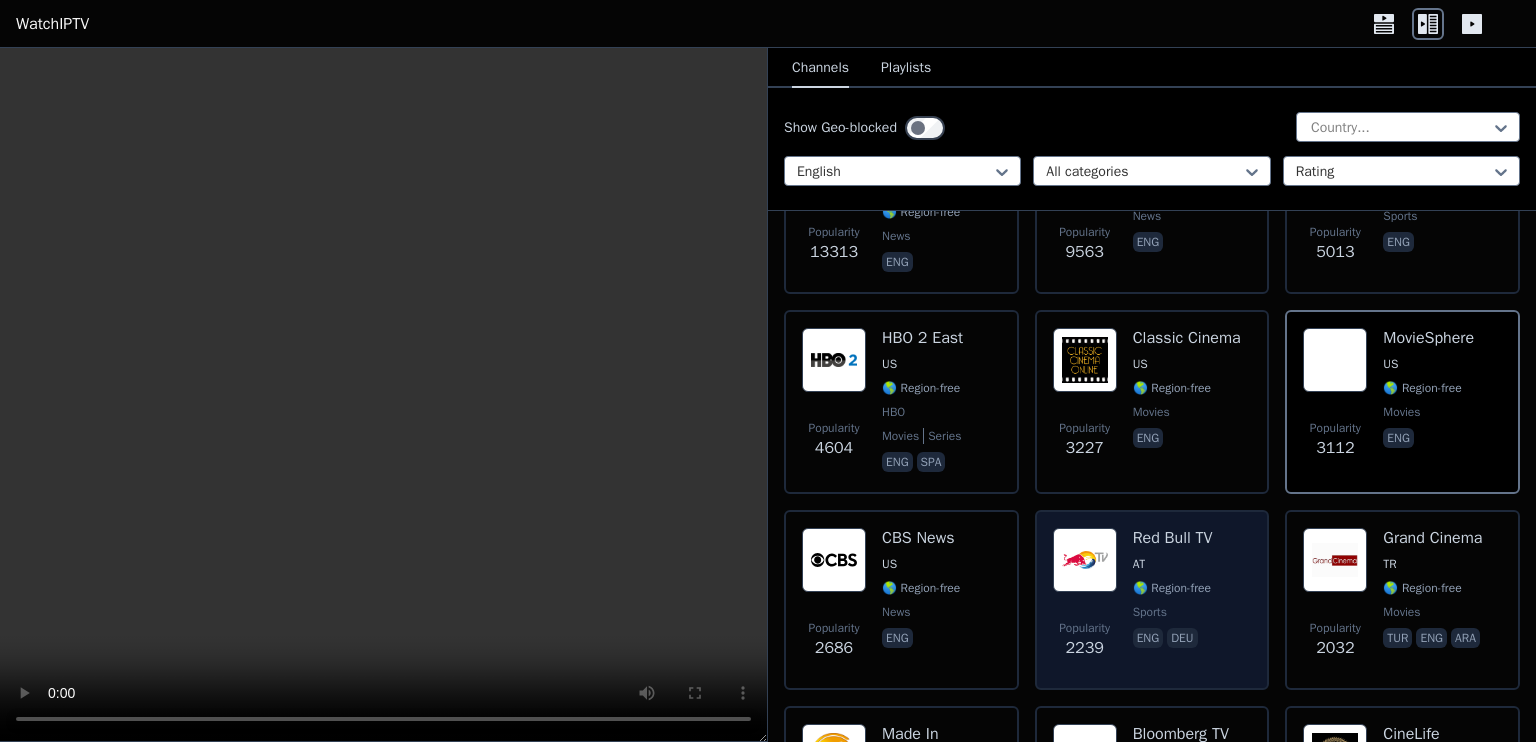 click on "AT" at bounding box center [1139, 564] 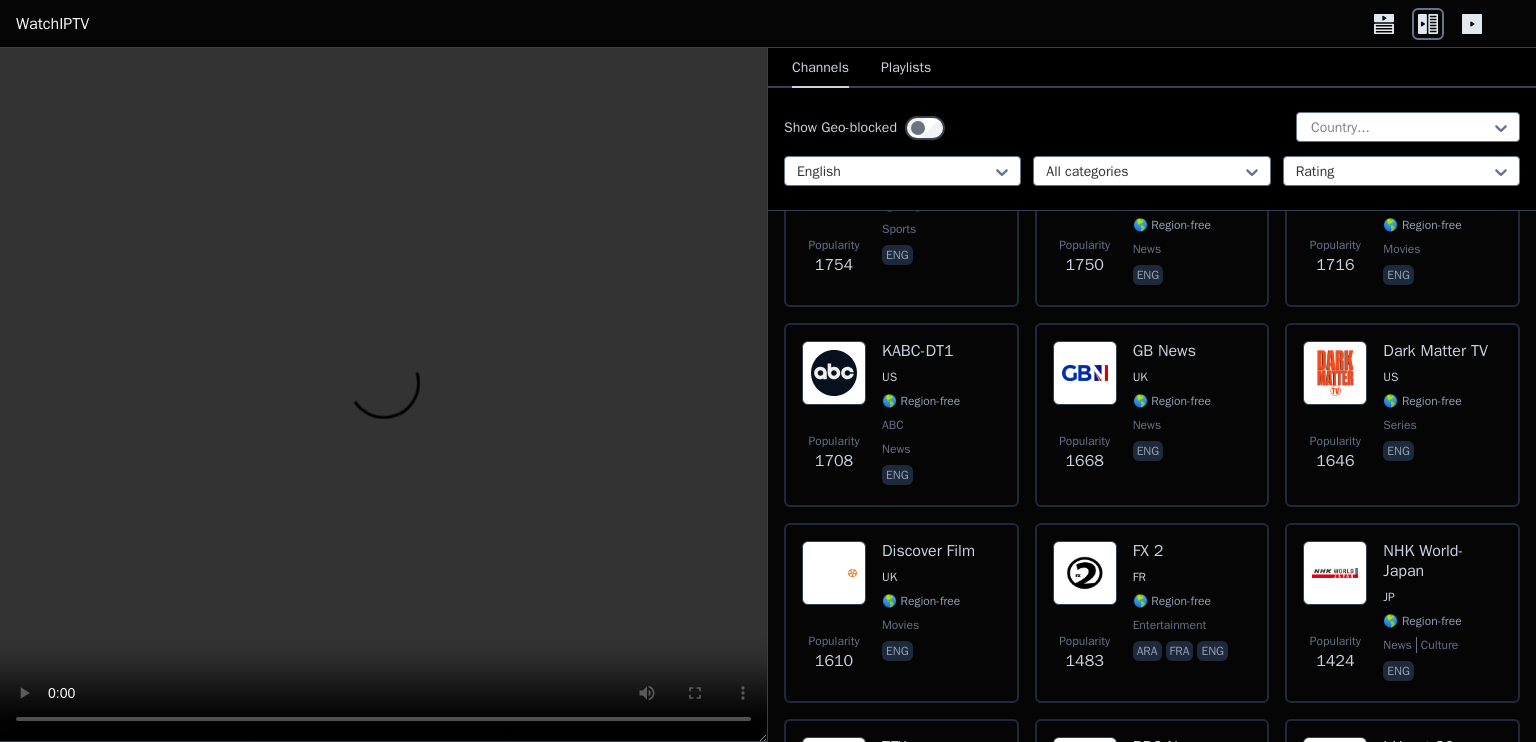 scroll, scrollTop: 1112, scrollLeft: 0, axis: vertical 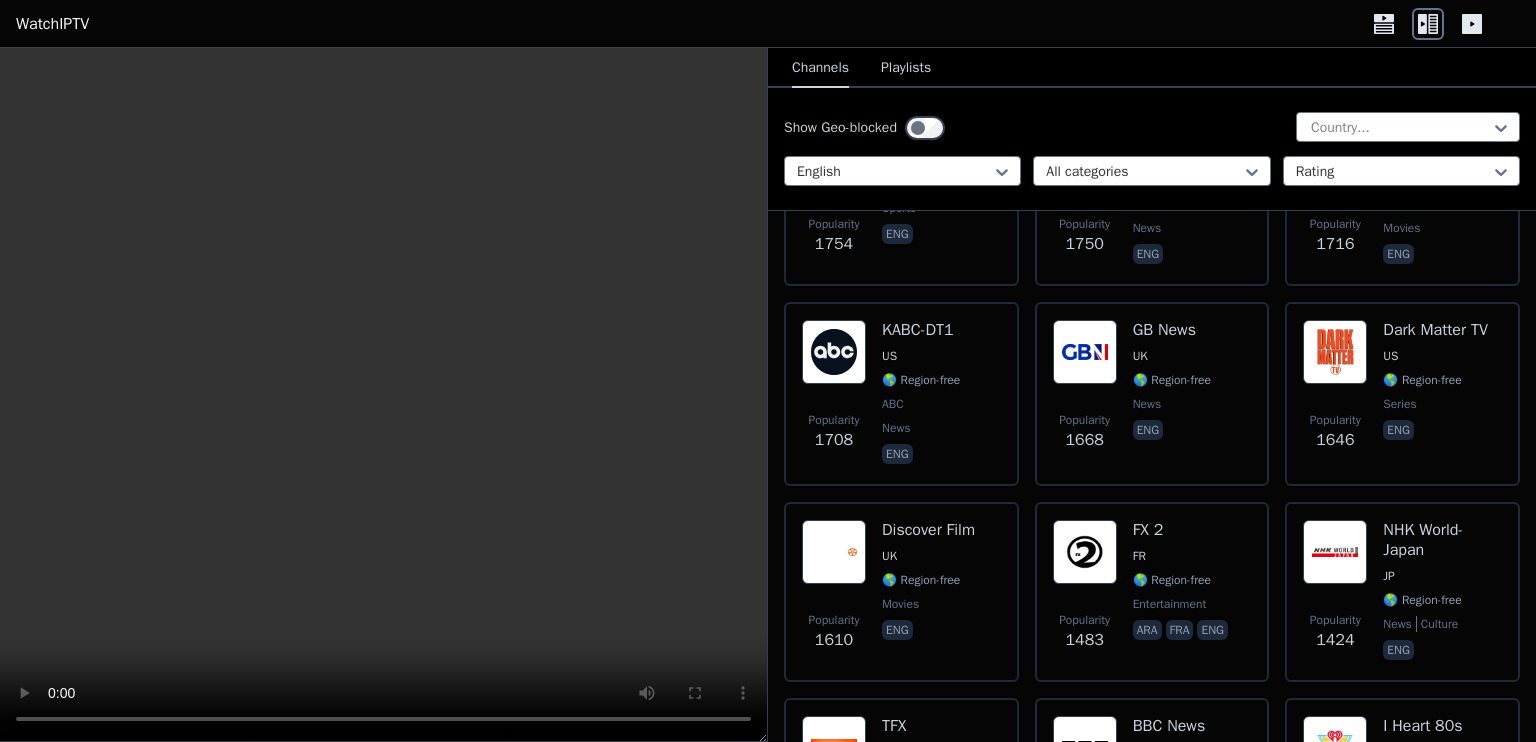 click on "FR" at bounding box center (1182, 556) 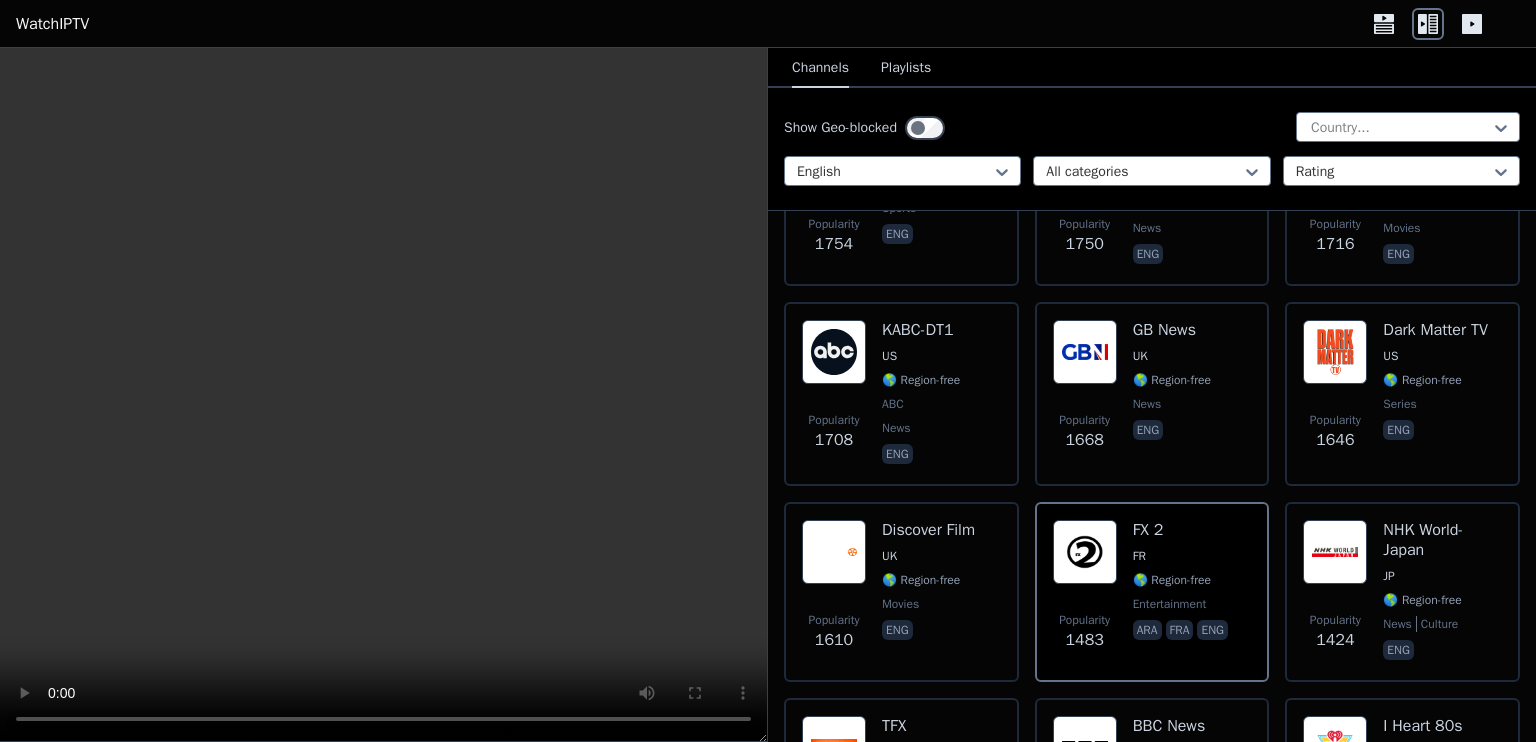 type 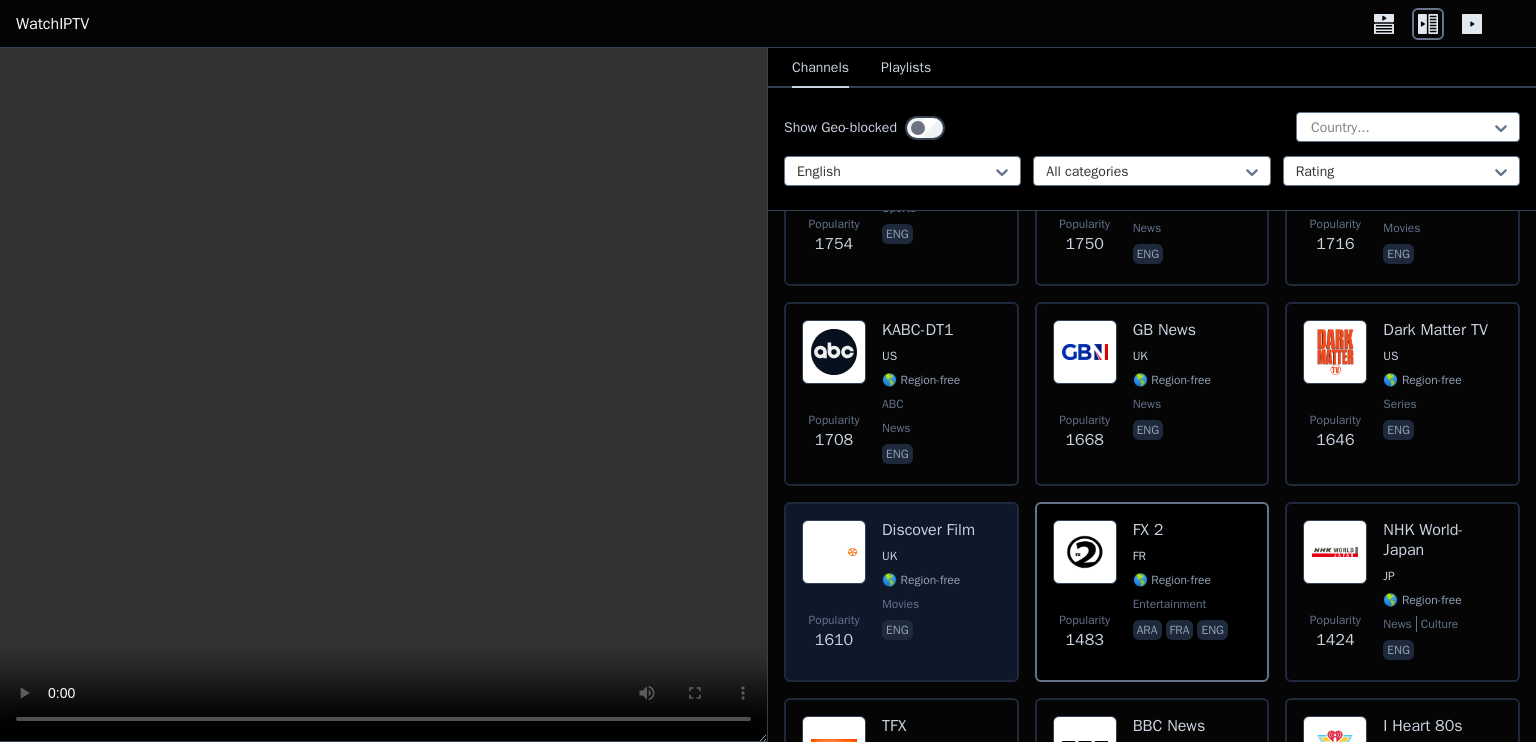 click on "Popularity 1610 Discover Film [COUNTRY] 🌎 Region-free movies eng" at bounding box center [901, 592] 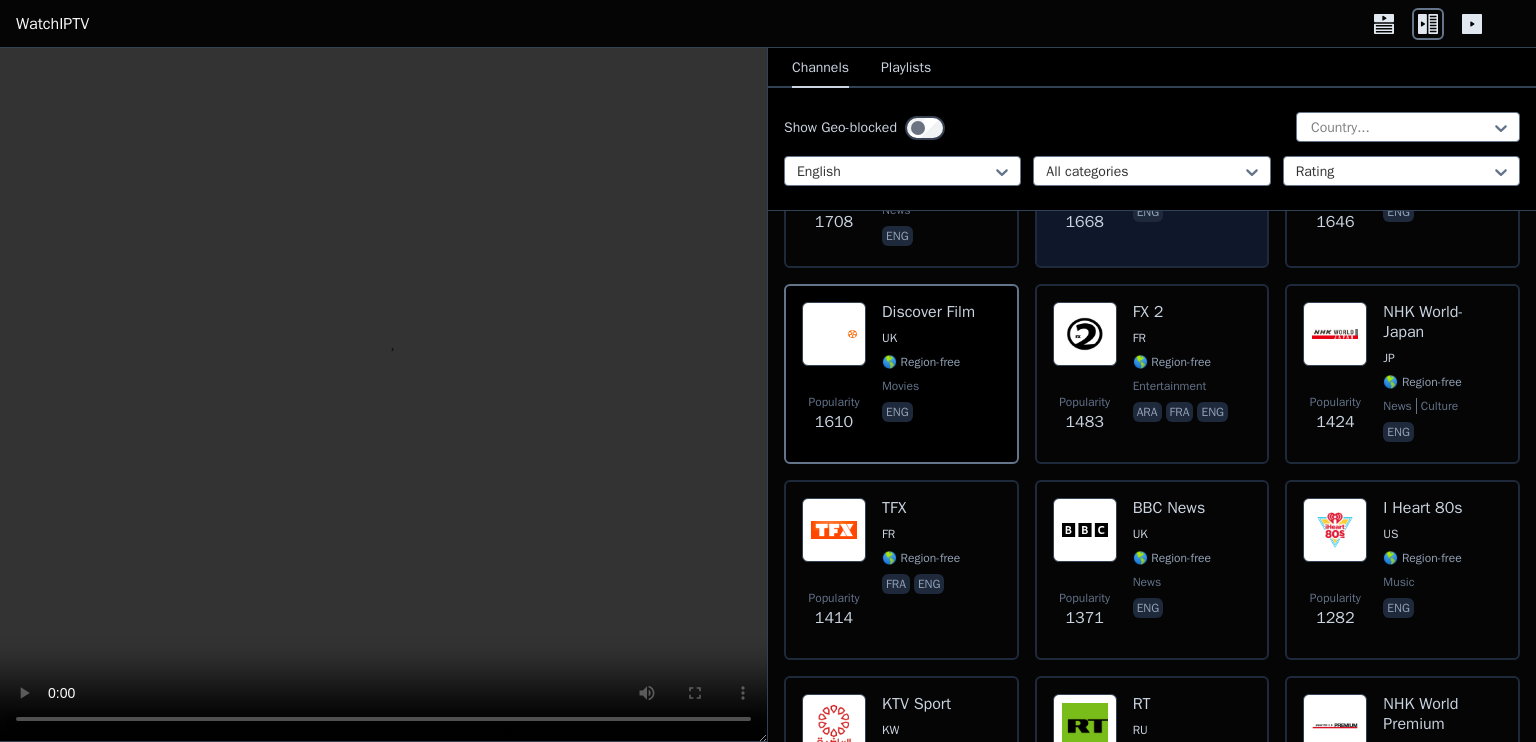 scroll, scrollTop: 1340, scrollLeft: 0, axis: vertical 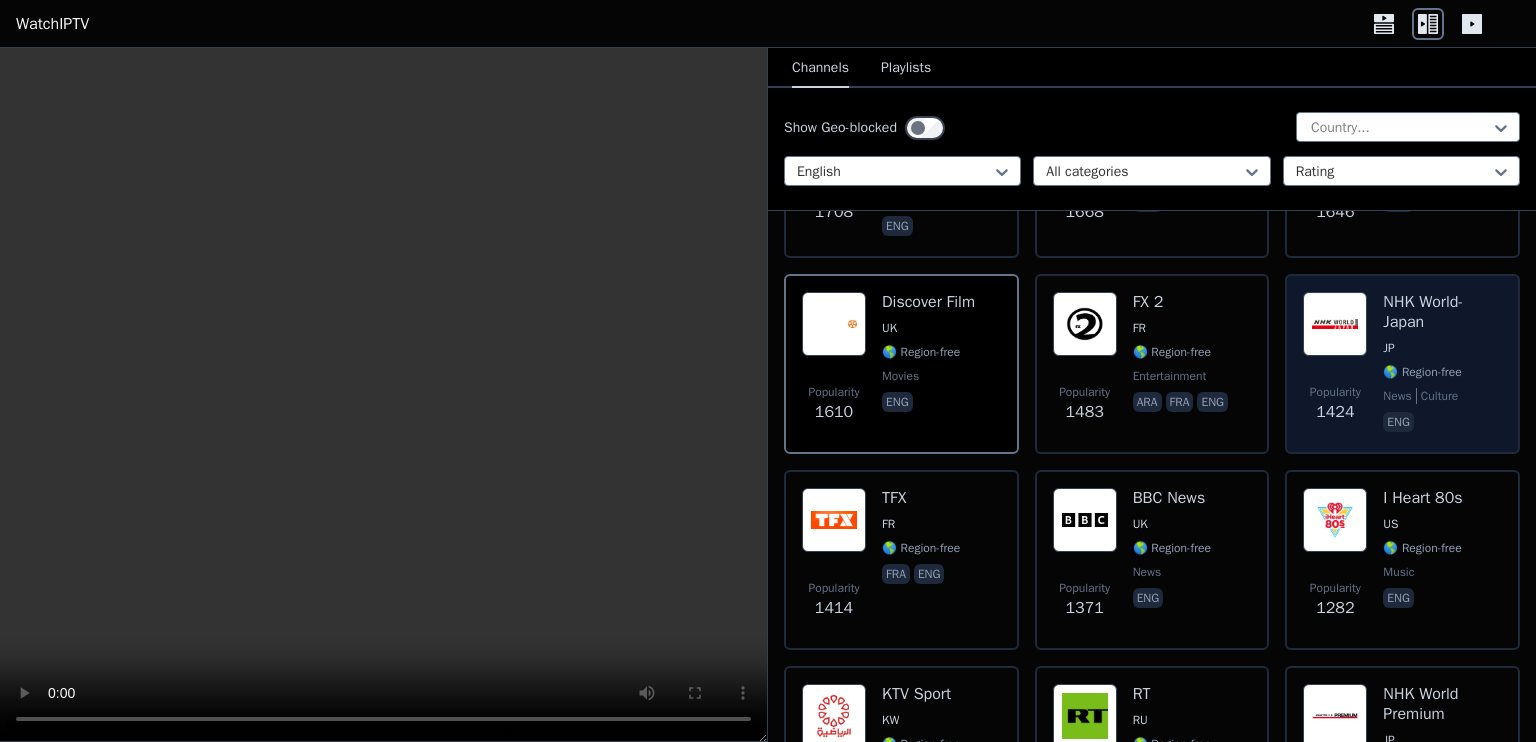 click on "NHK World-Japan" at bounding box center (1442, 312) 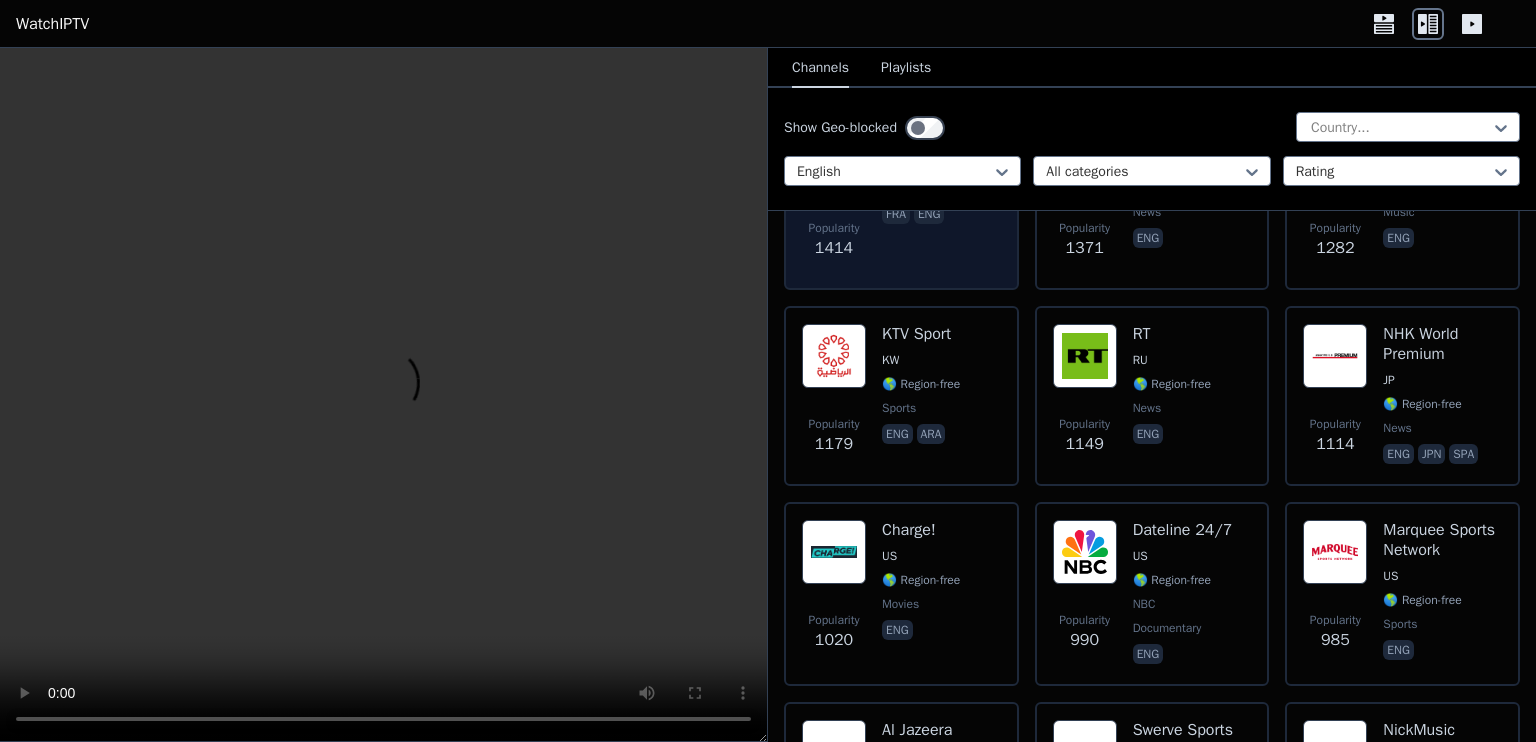 scroll, scrollTop: 1700, scrollLeft: 0, axis: vertical 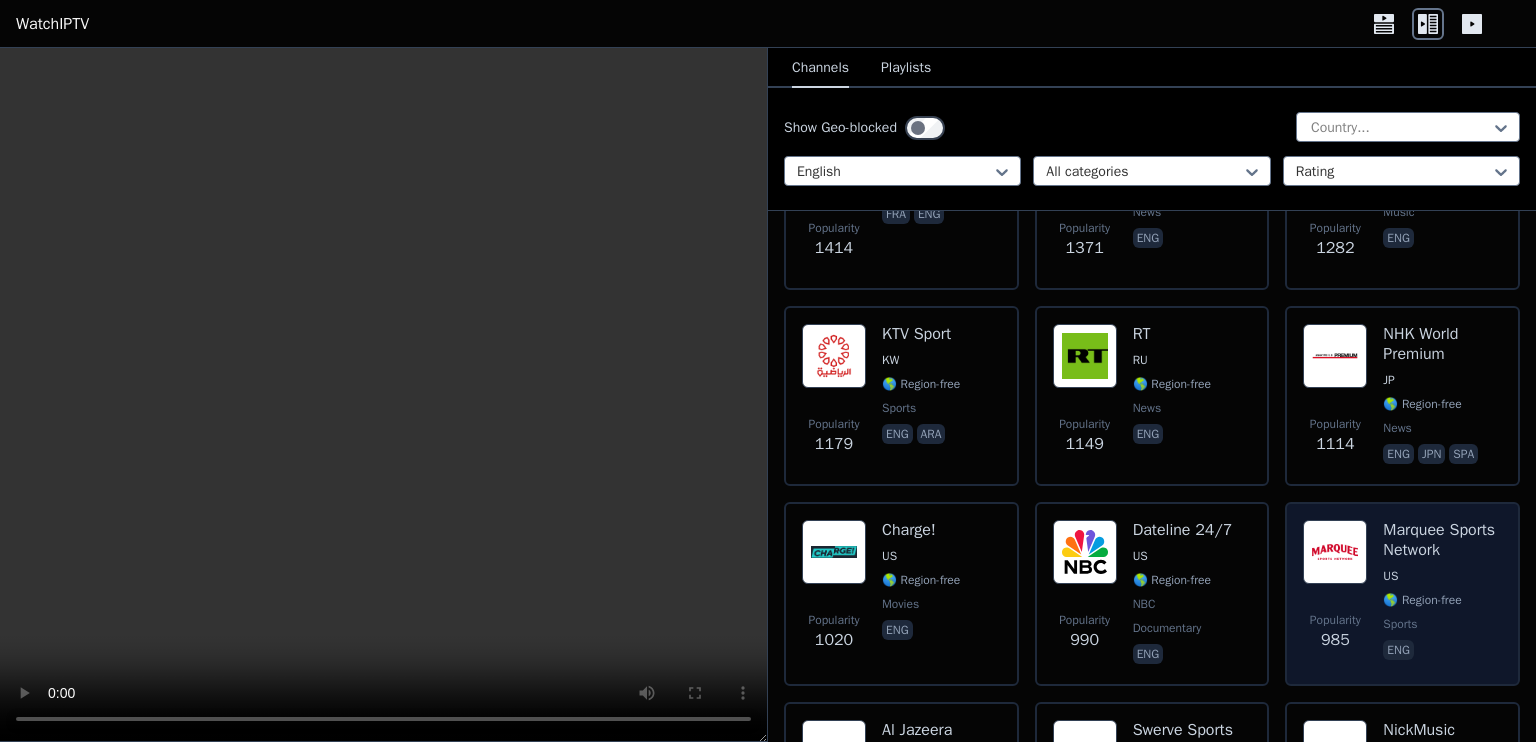 click at bounding box center [1335, 552] 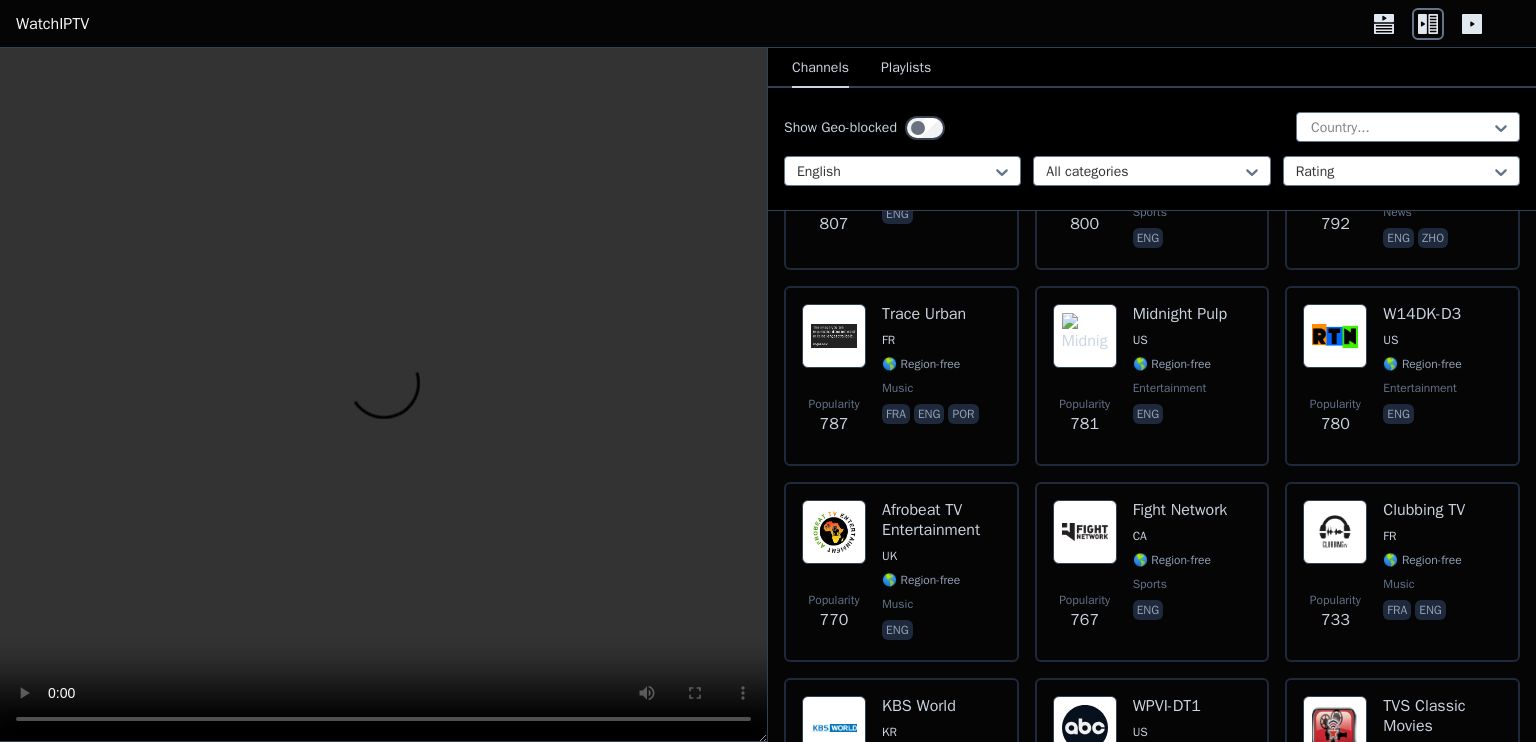 scroll, scrollTop: 2936, scrollLeft: 0, axis: vertical 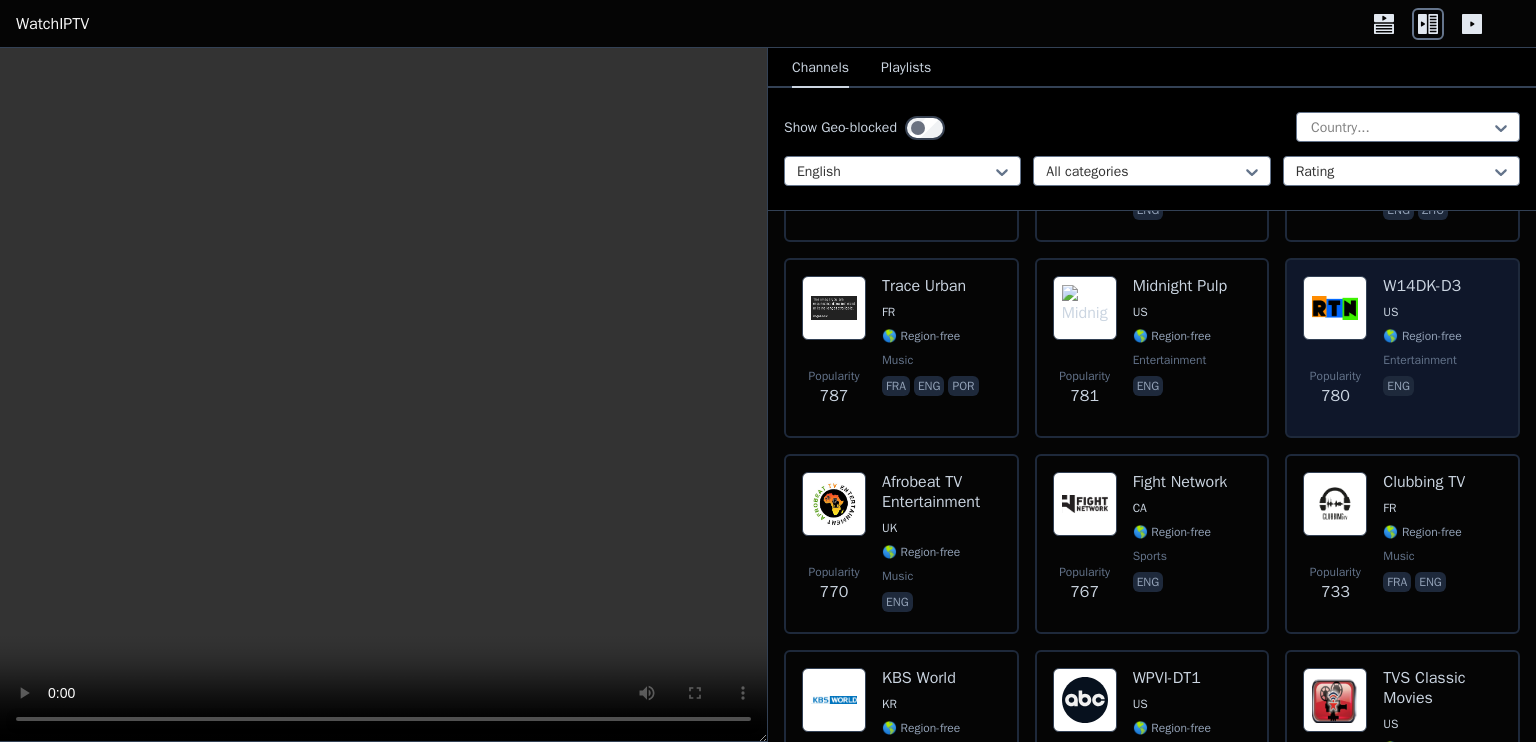 click on "Popularity 780 W14DK-D3 [COUNTRY] 🌎 Region-free entertainment eng" at bounding box center [1402, 348] 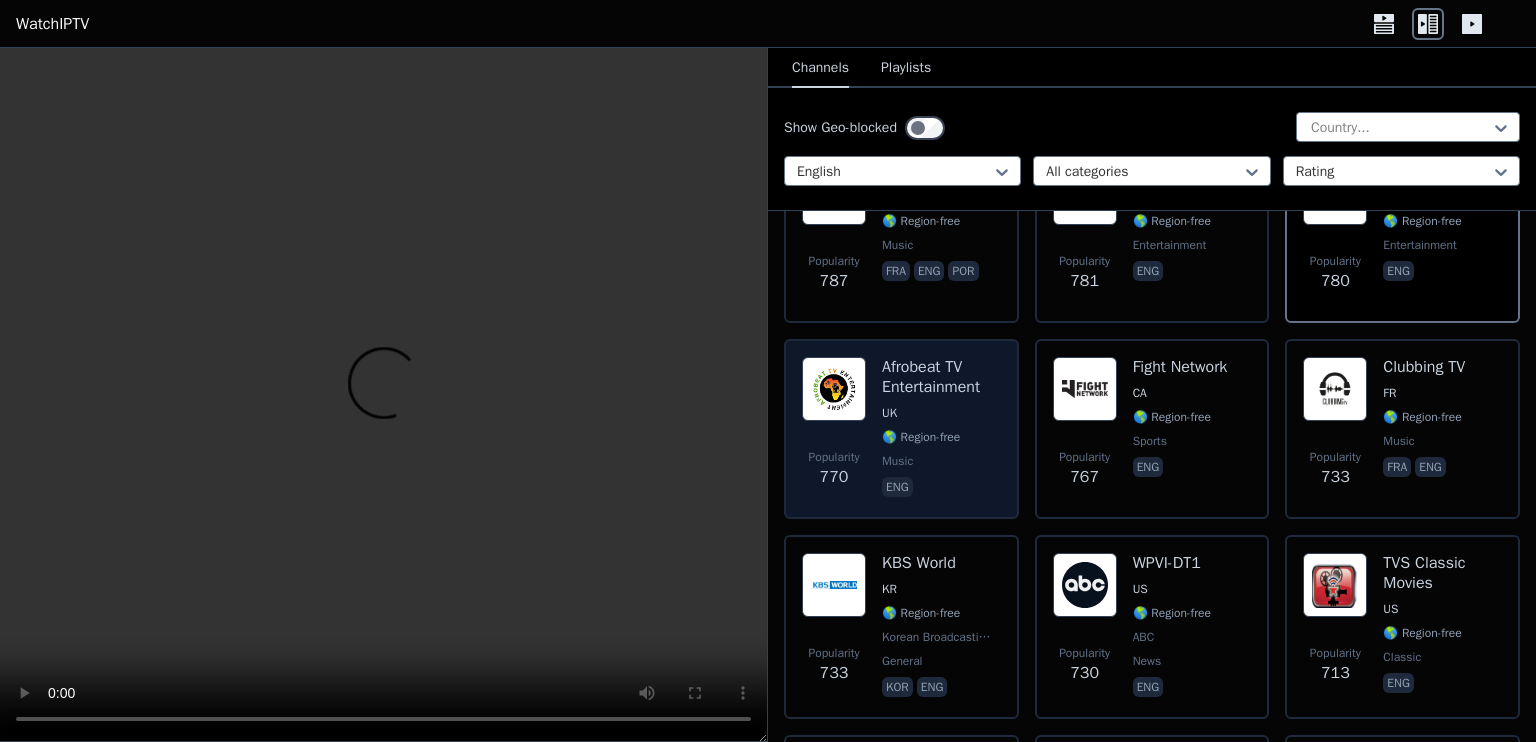 scroll, scrollTop: 3060, scrollLeft: 0, axis: vertical 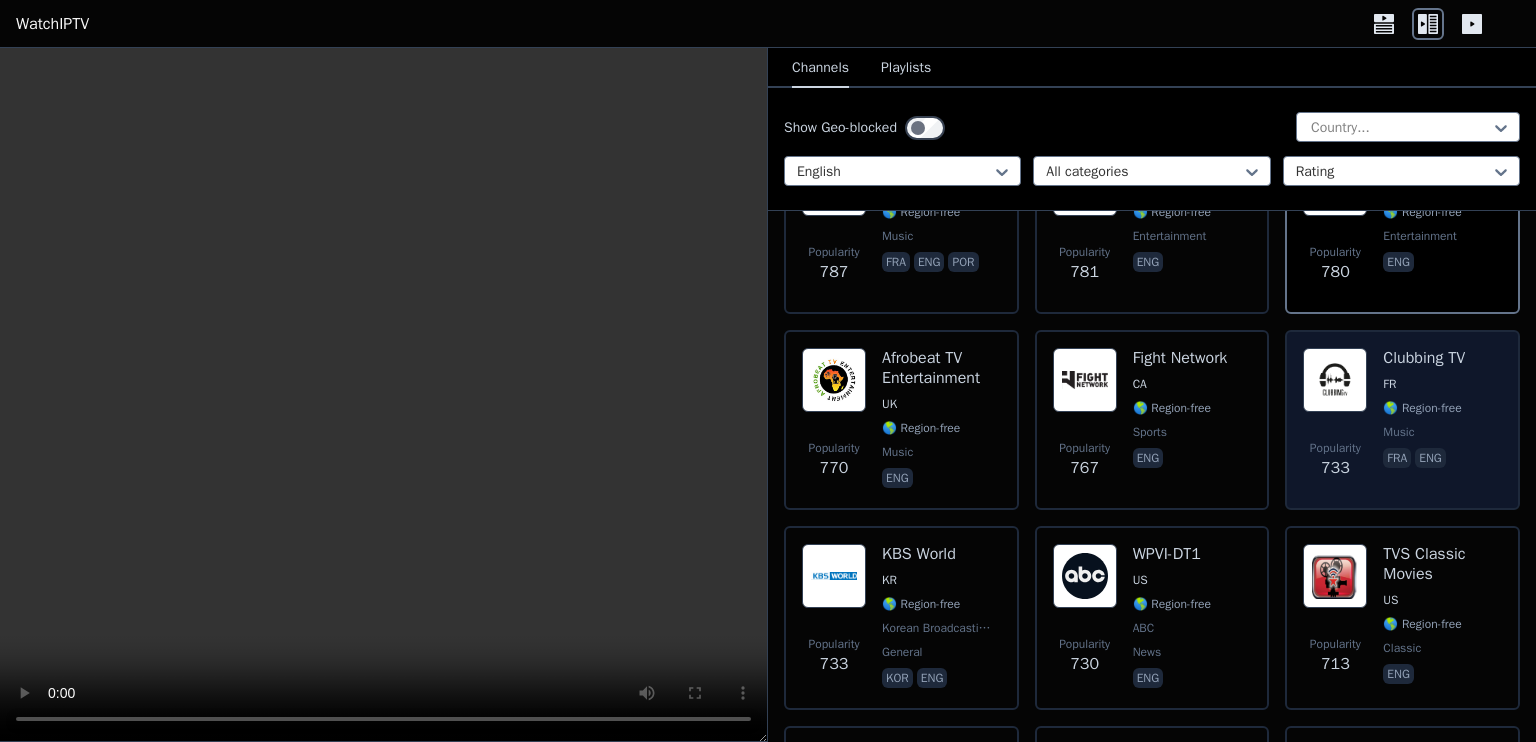 click at bounding box center (1335, 380) 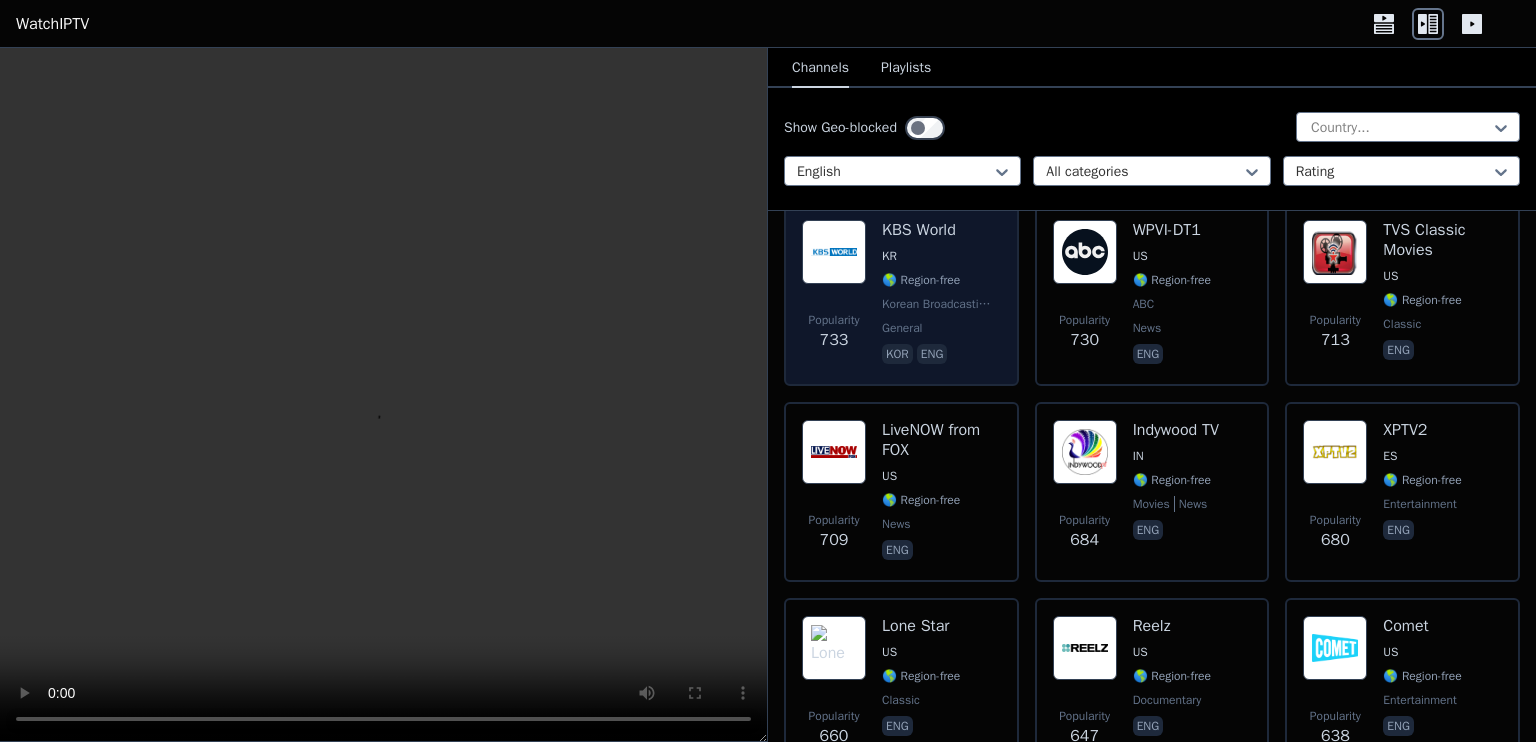 scroll, scrollTop: 3432, scrollLeft: 0, axis: vertical 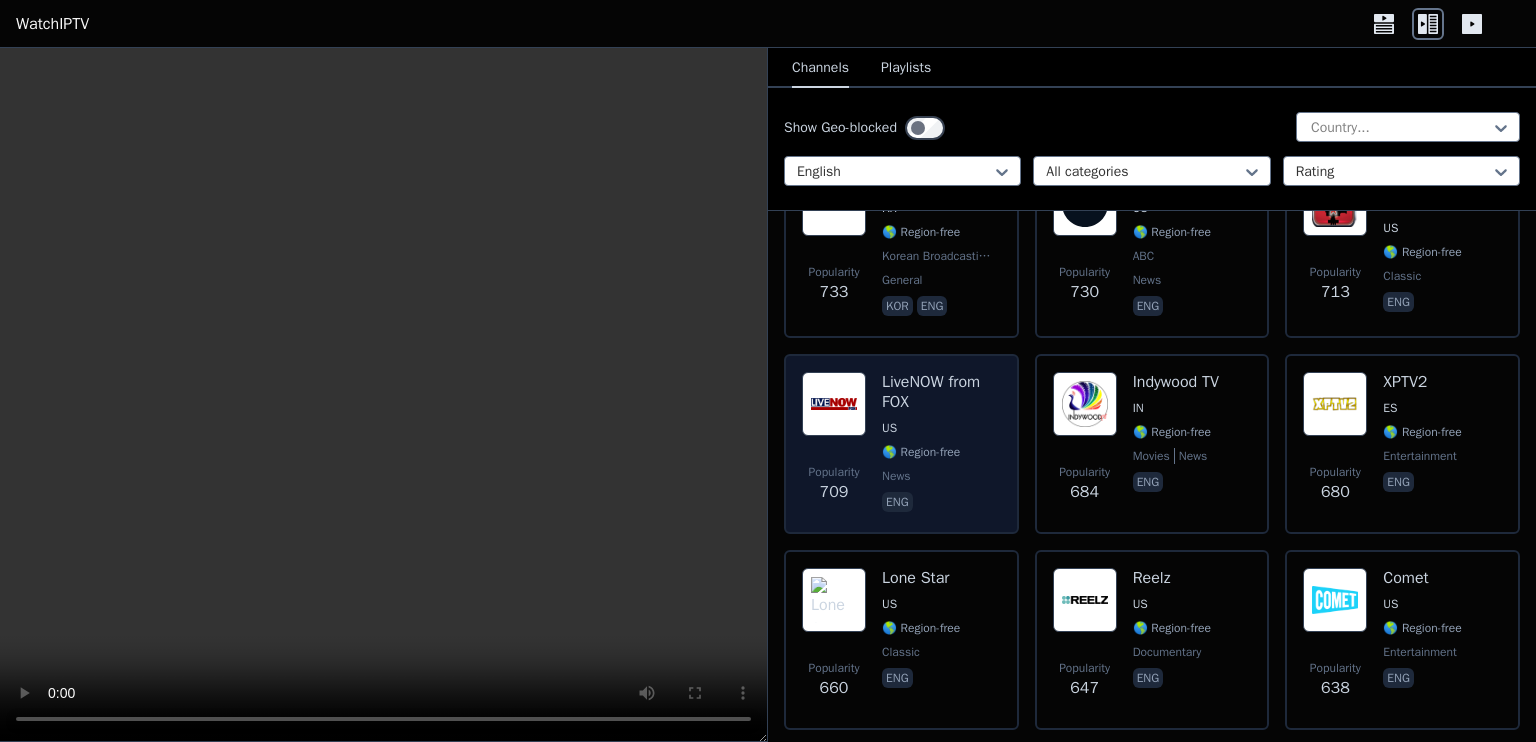 click on "LiveNOW from FOX US 🌎 Region-free news eng" at bounding box center [941, 444] 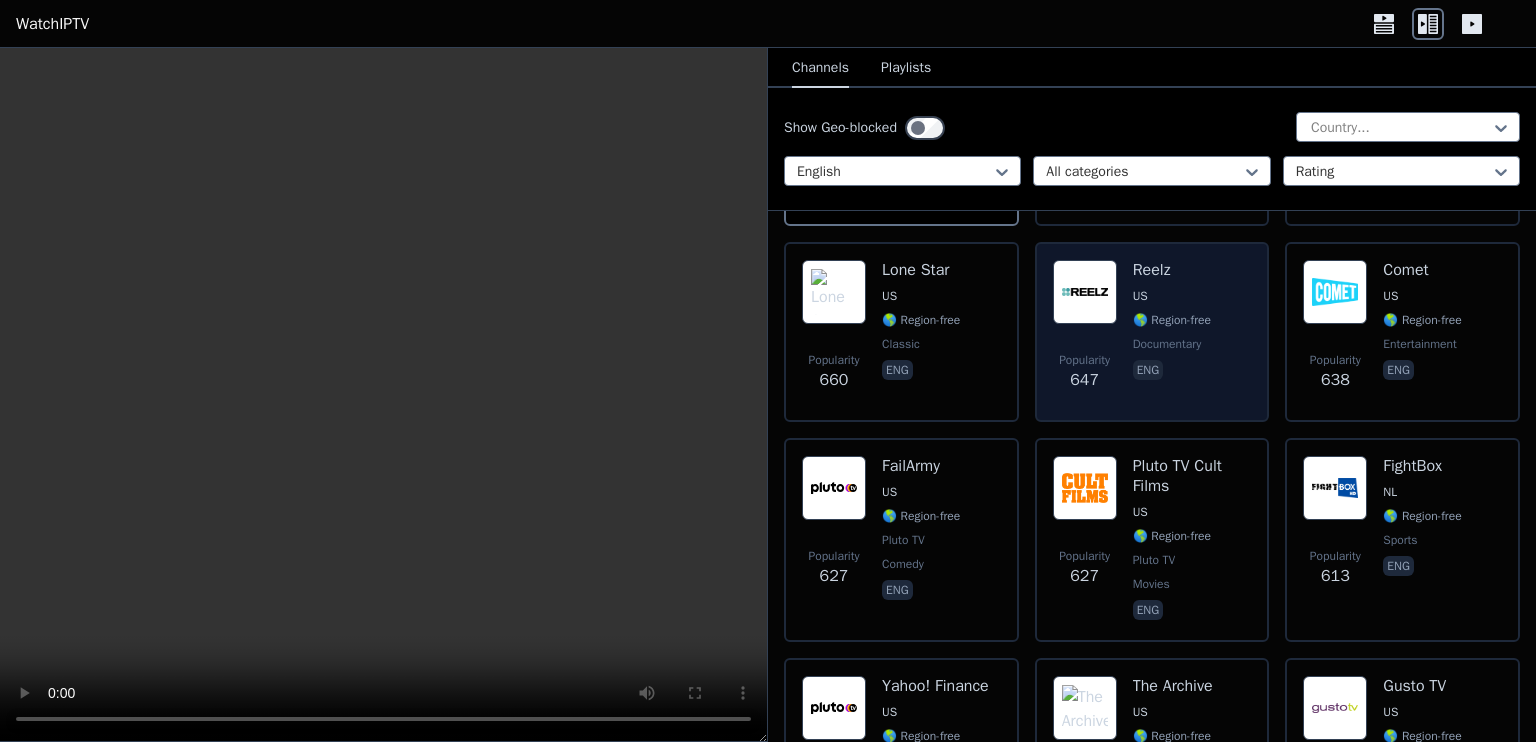 scroll, scrollTop: 3766, scrollLeft: 0, axis: vertical 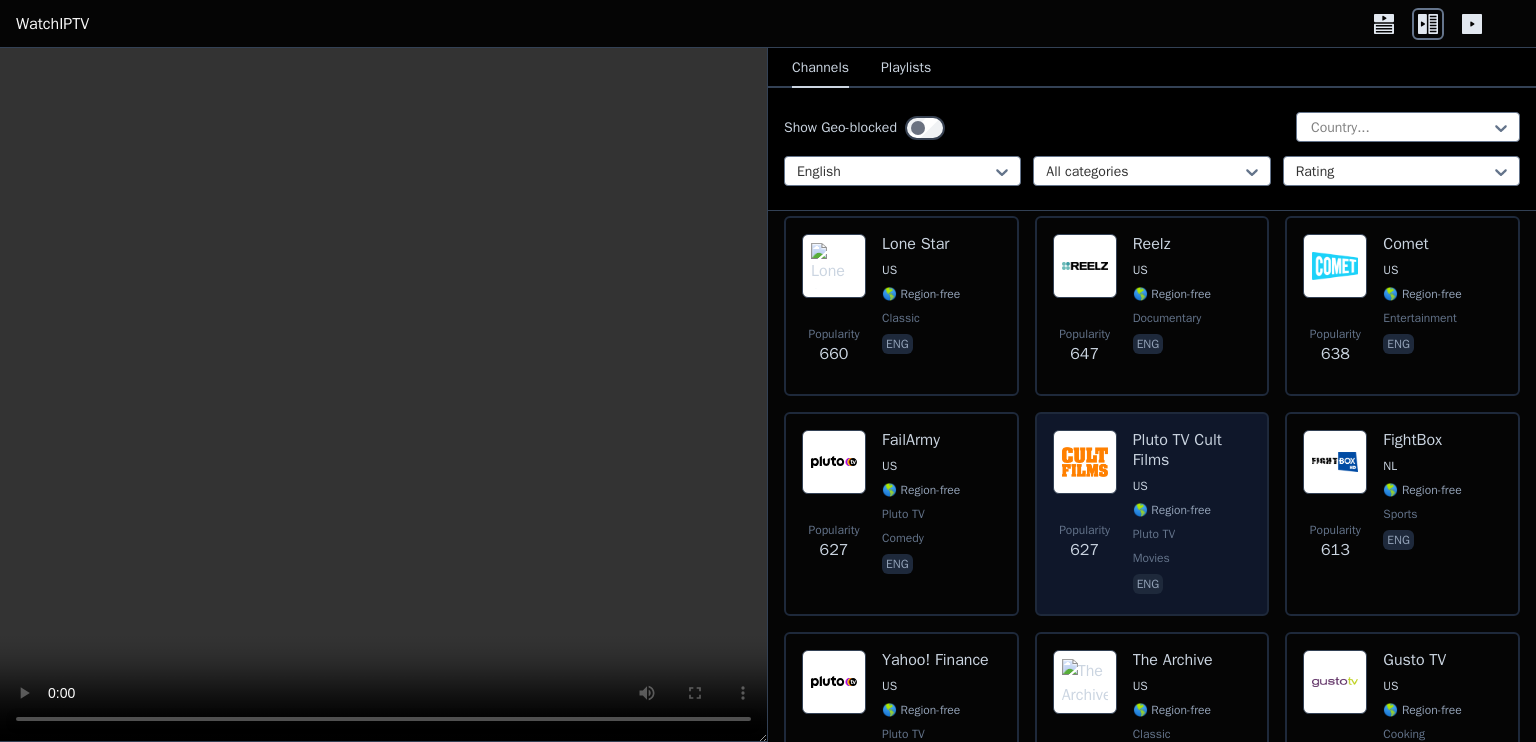 click on "Pluto TV" at bounding box center (1154, 534) 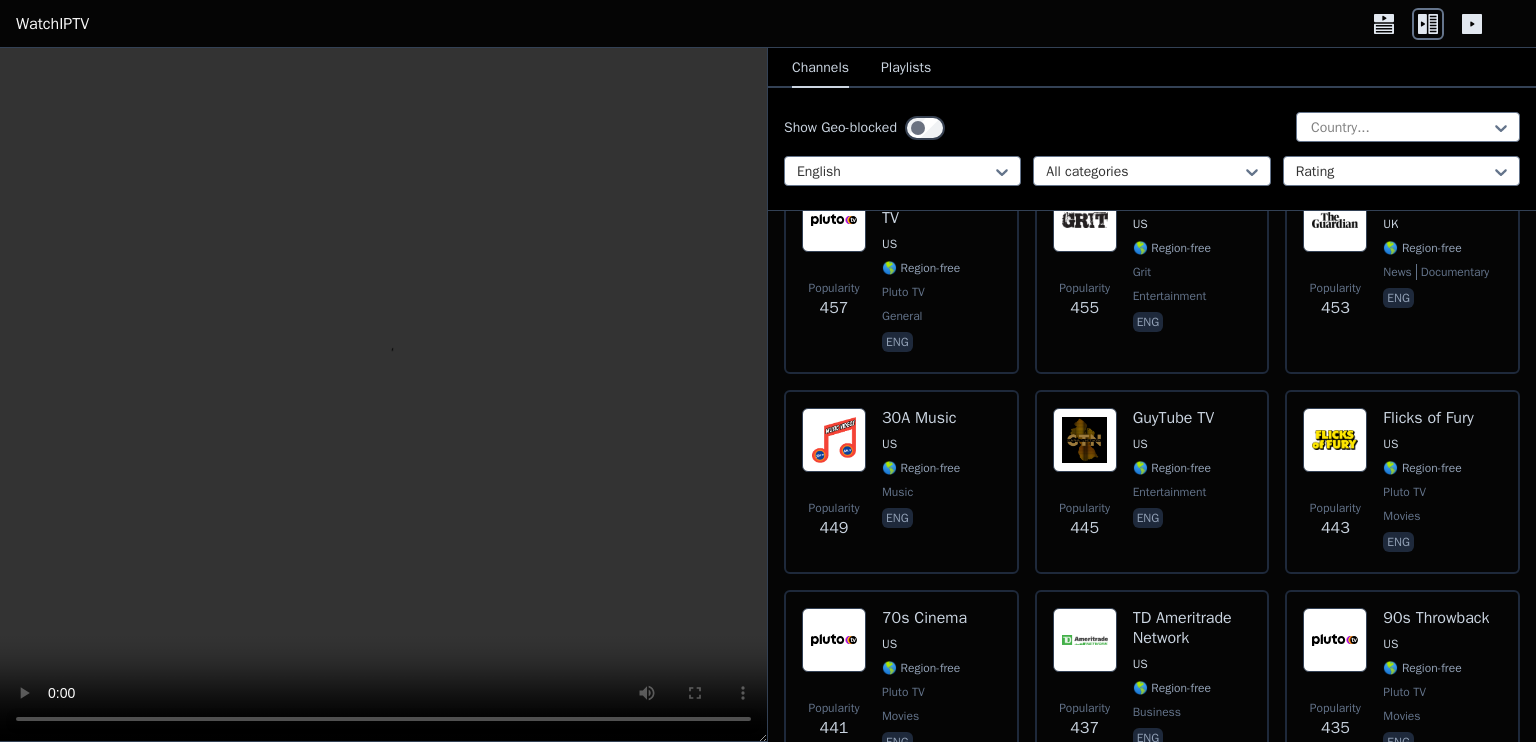 scroll, scrollTop: 5568, scrollLeft: 0, axis: vertical 